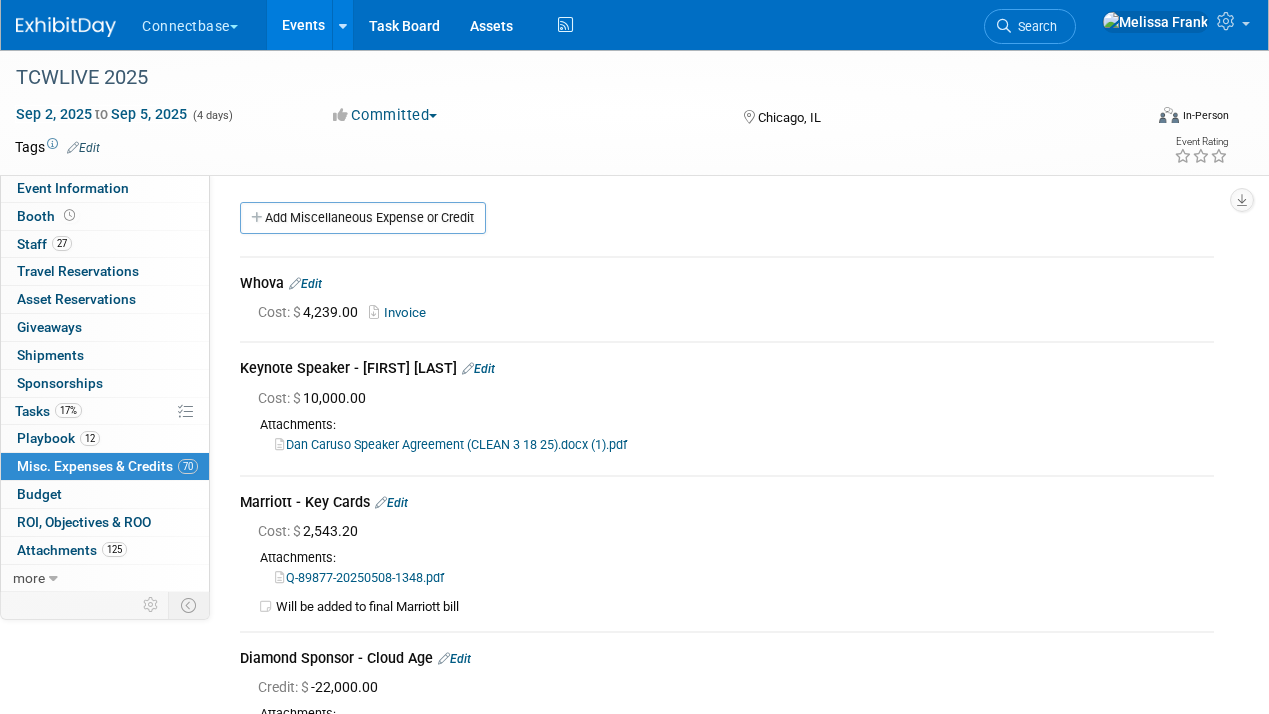 scroll, scrollTop: 19038, scrollLeft: 0, axis: vertical 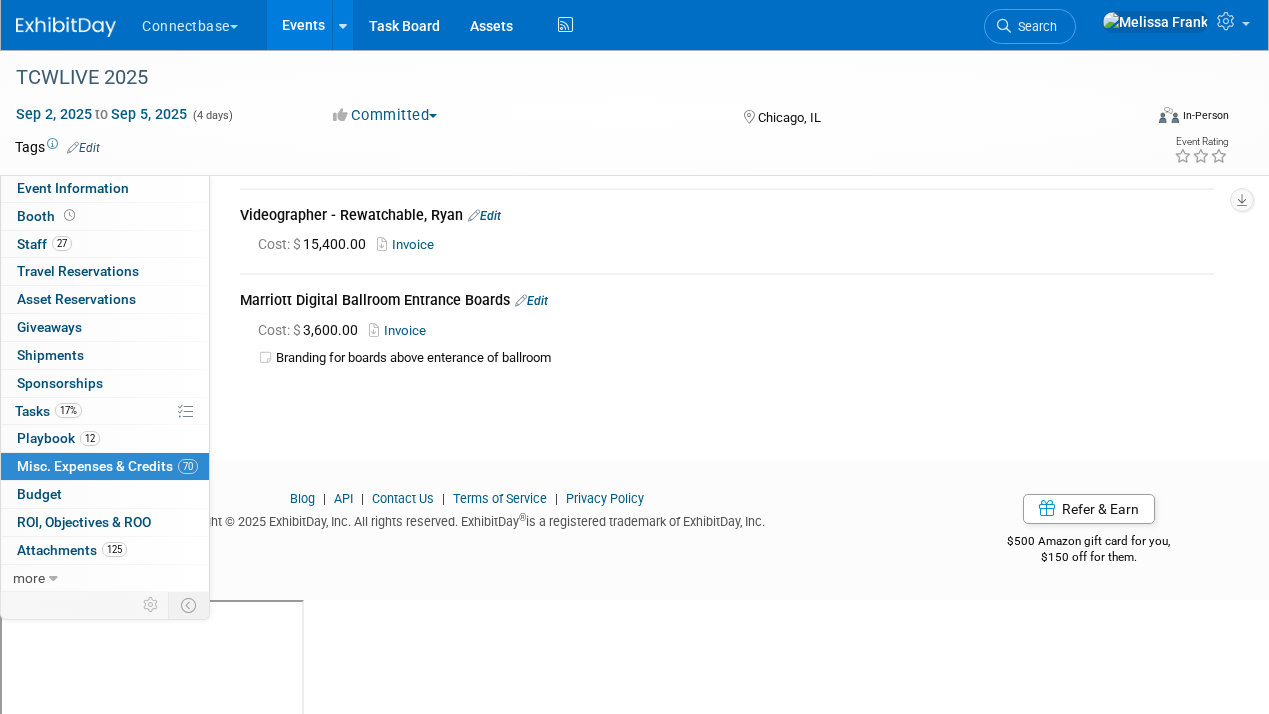 click on "Events" at bounding box center (303, 25) 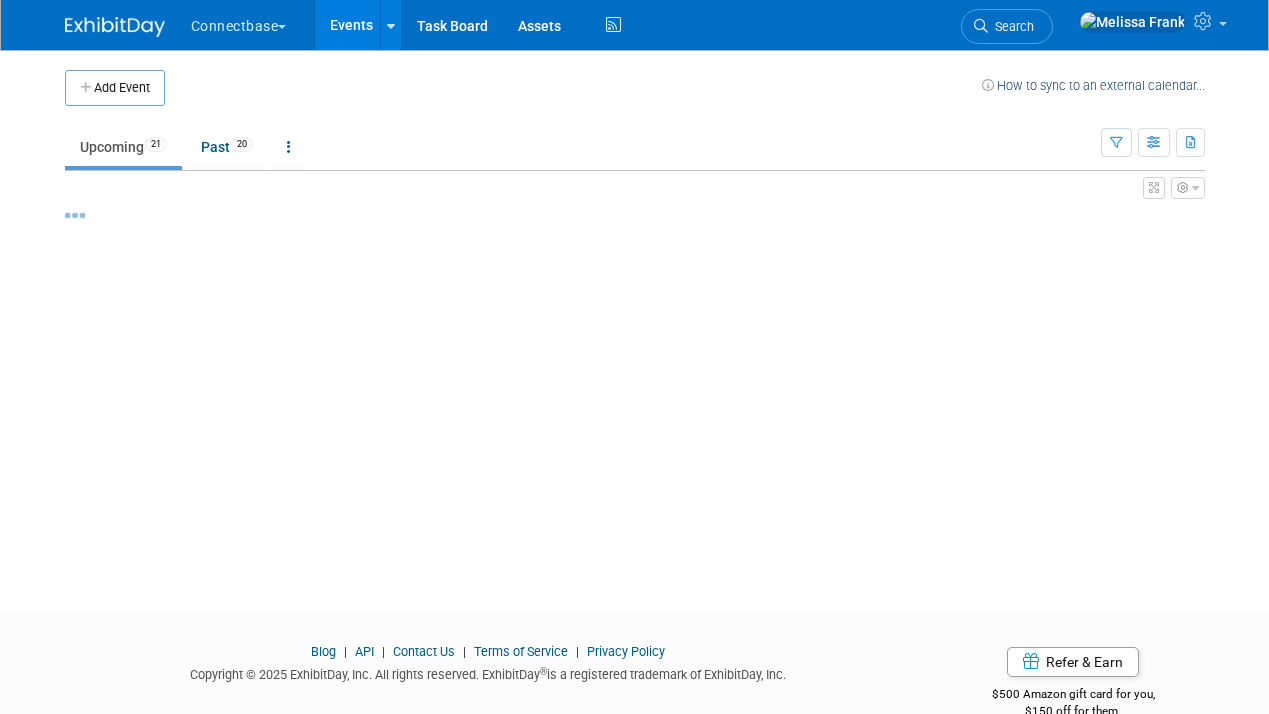 scroll, scrollTop: 0, scrollLeft: 0, axis: both 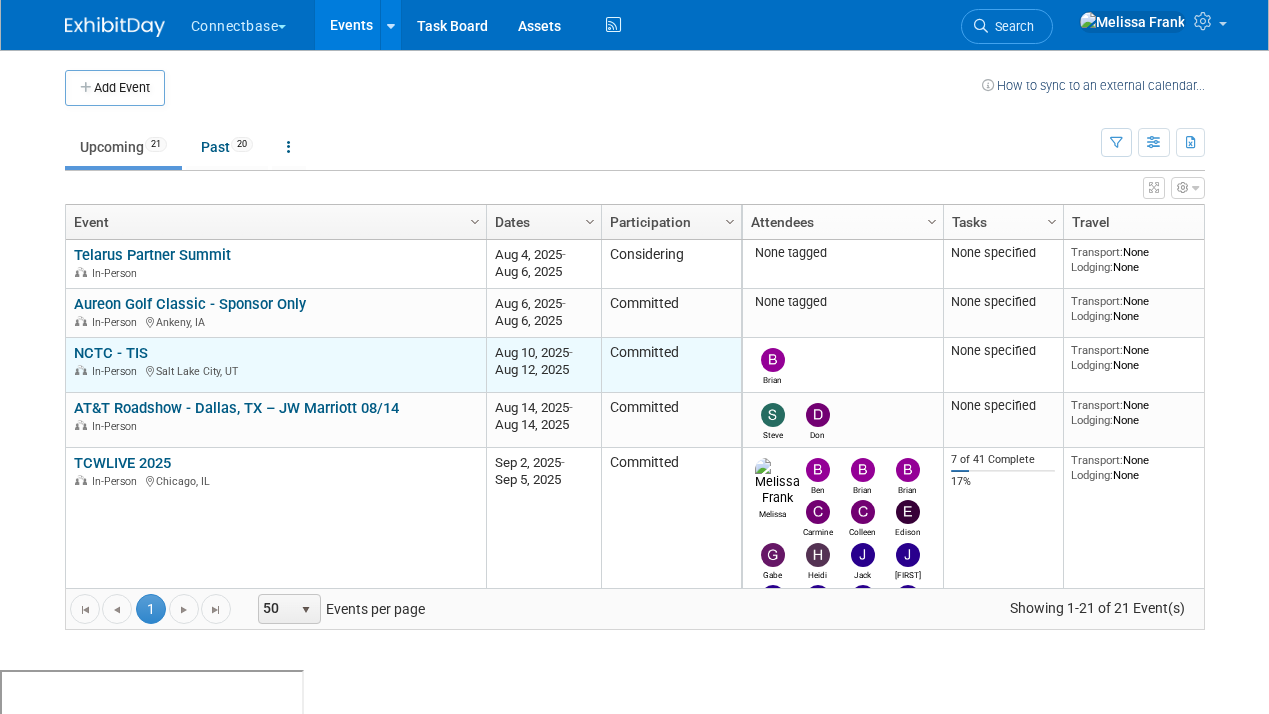 click on "NCTC - TIS" at bounding box center (111, 353) 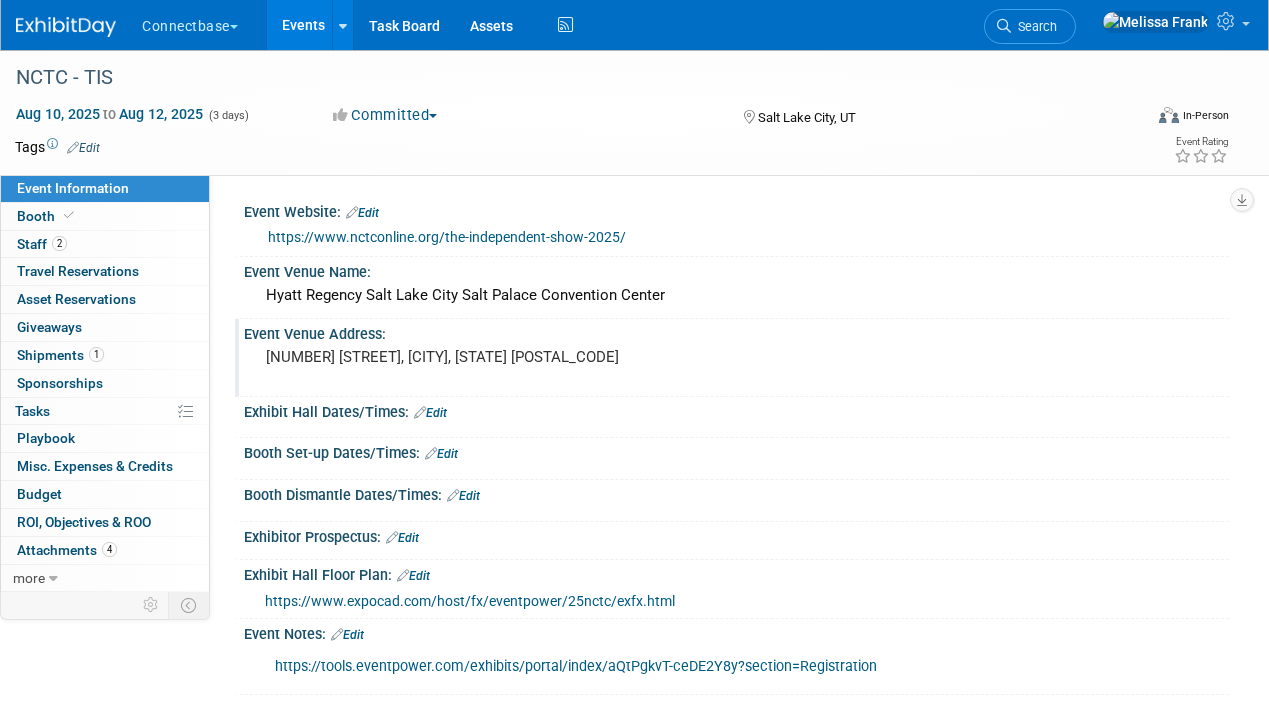 scroll, scrollTop: 0, scrollLeft: 0, axis: both 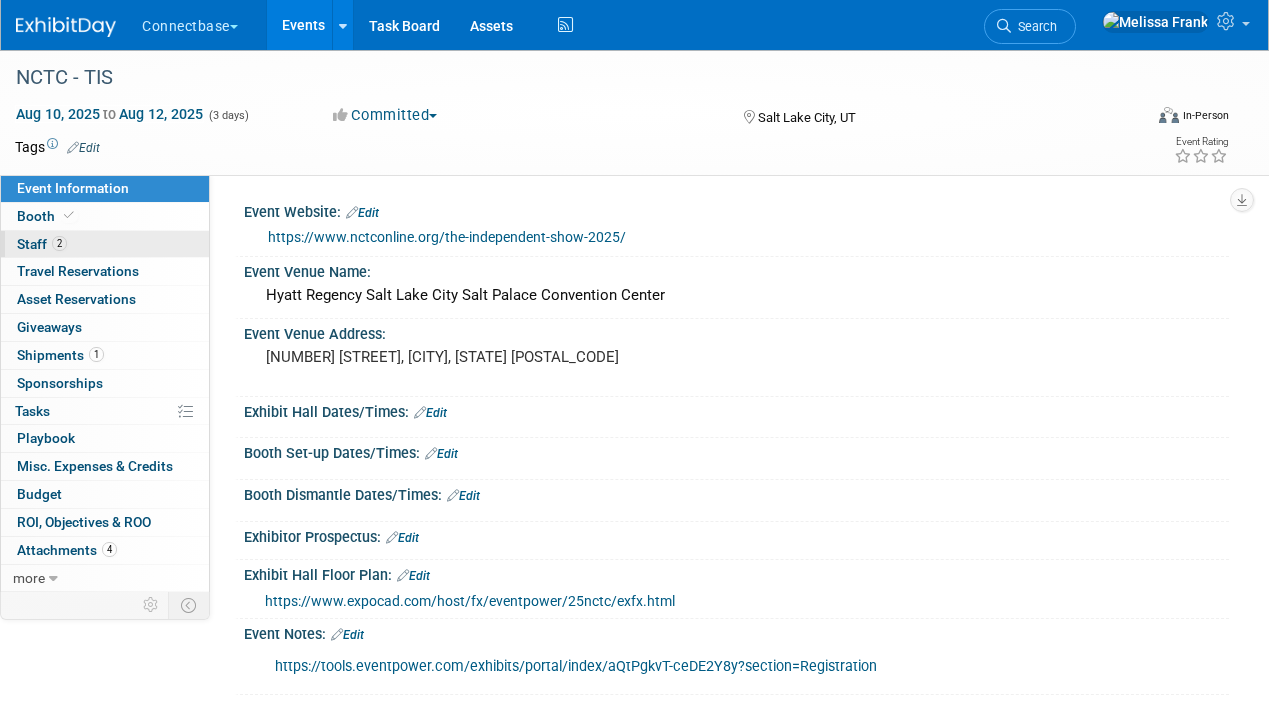 click on "2
Staff 2" at bounding box center [105, 244] 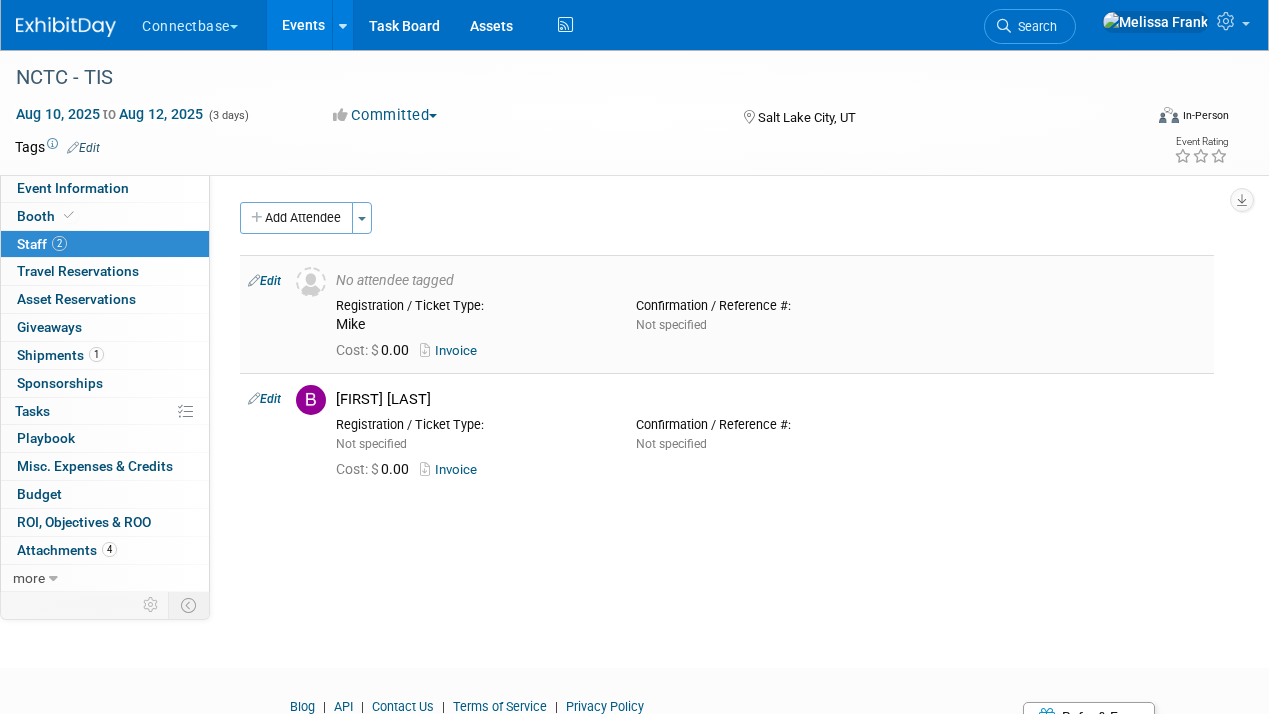 click on "Edit" at bounding box center [264, 281] 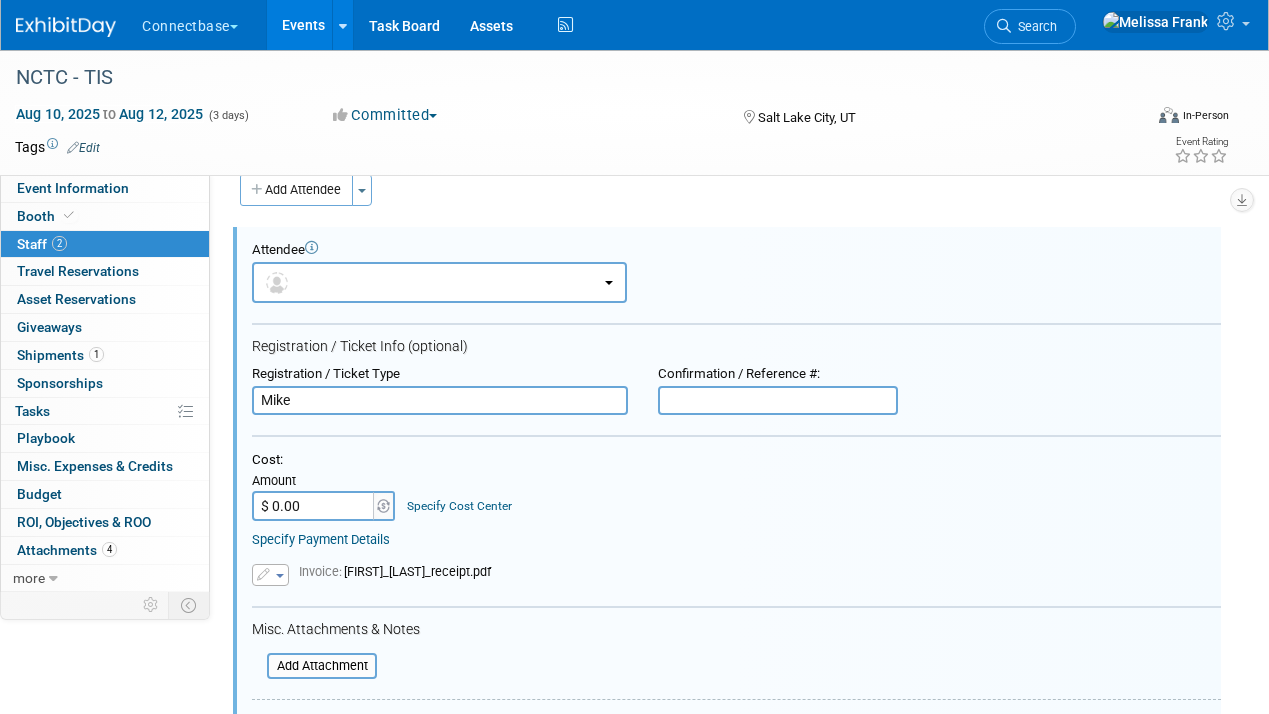 scroll, scrollTop: 0, scrollLeft: 0, axis: both 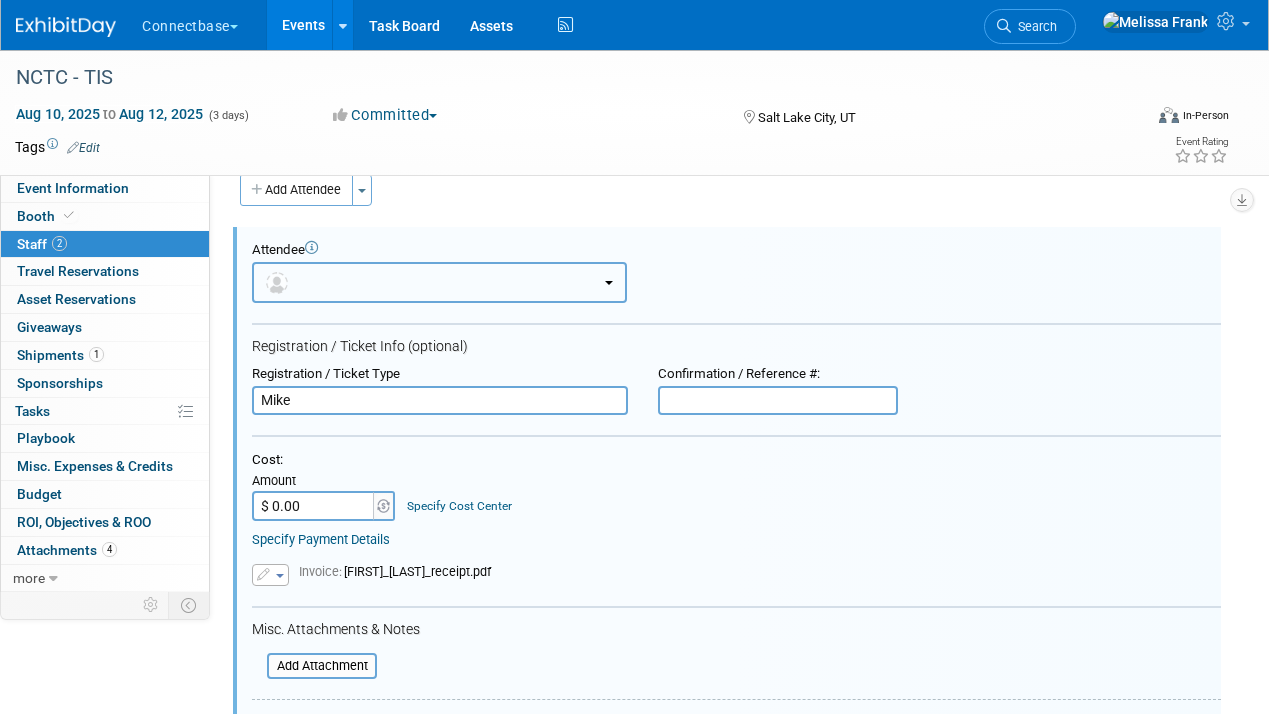 click at bounding box center (439, 282) 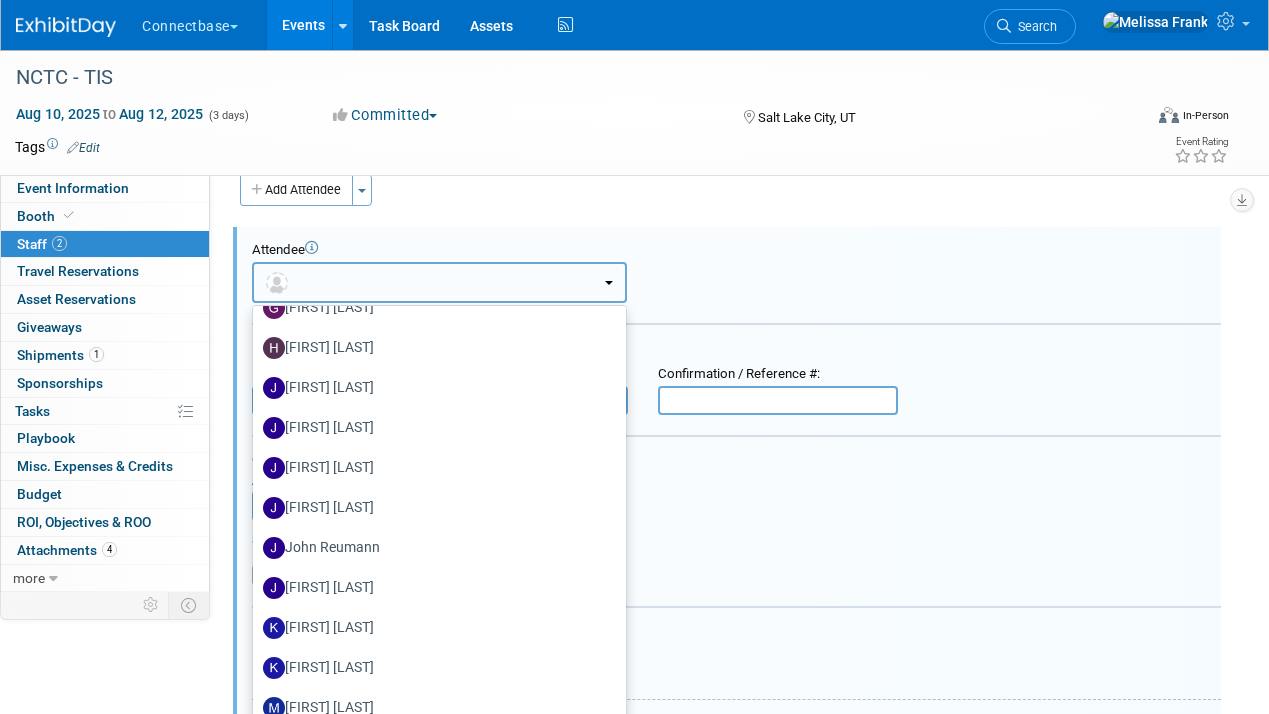 scroll, scrollTop: 656, scrollLeft: 0, axis: vertical 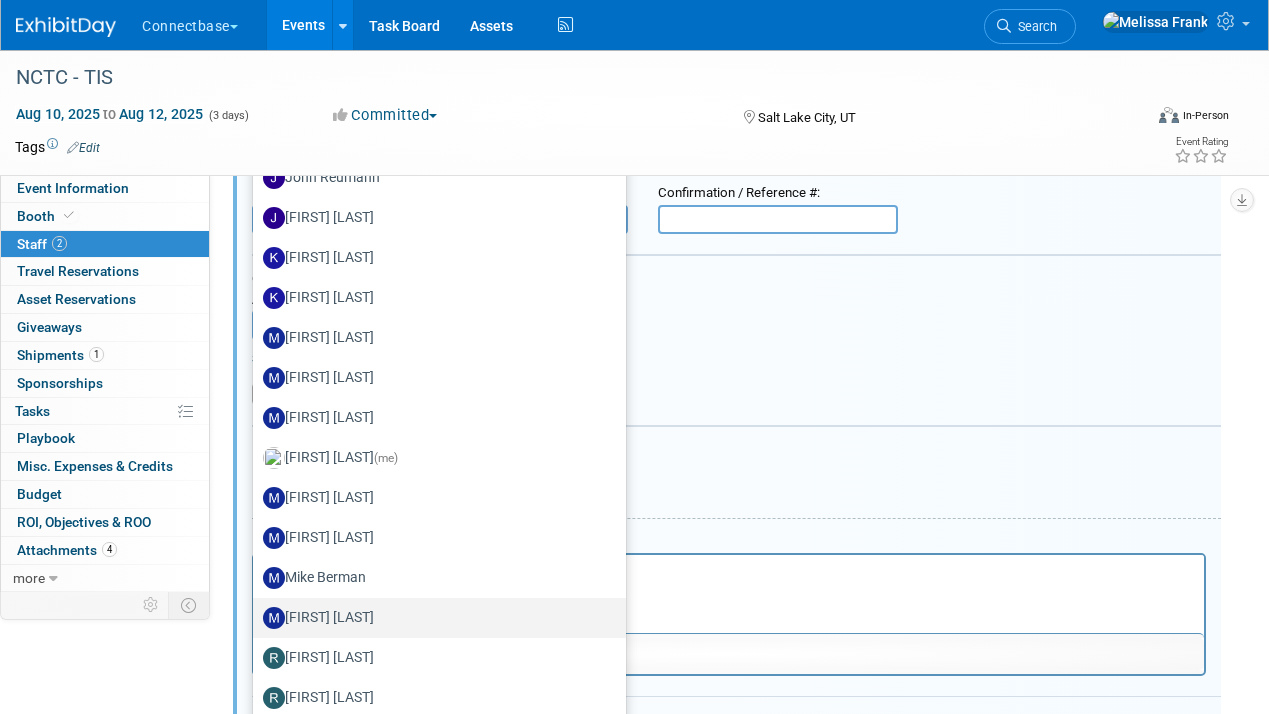 click on "[FIRST] [LAST]" at bounding box center (434, 618) 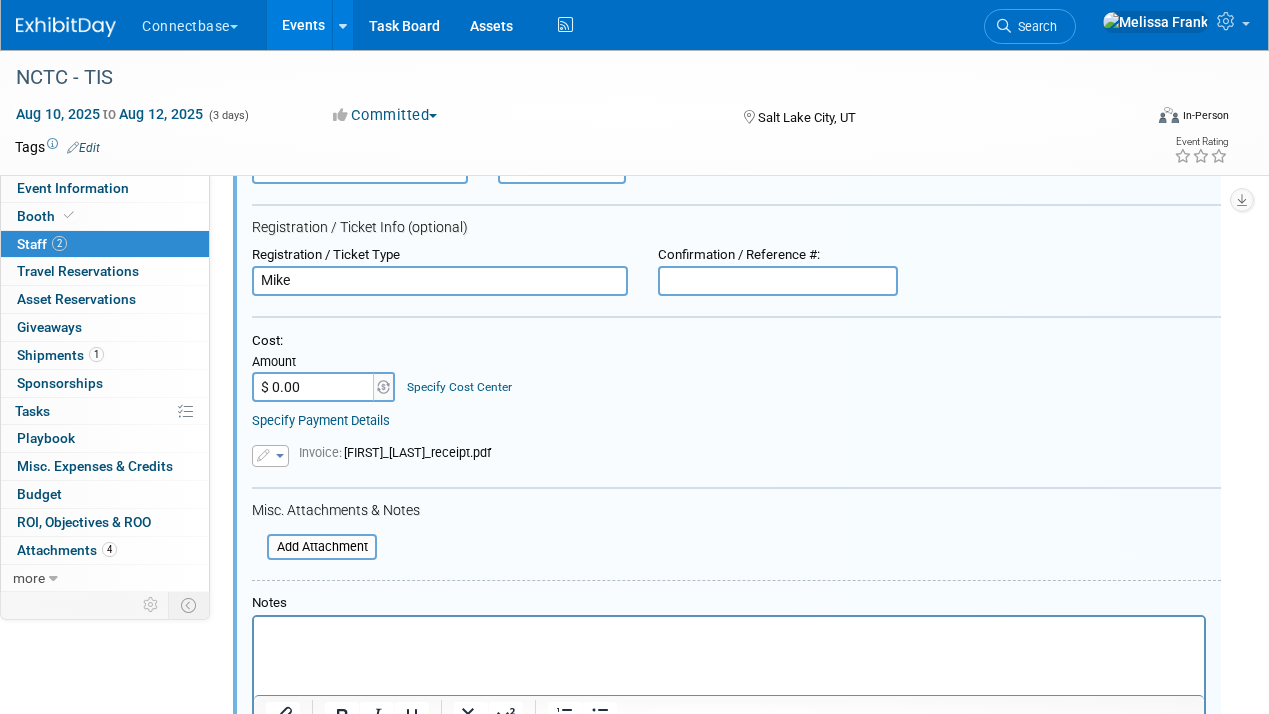 click on "Mike" at bounding box center [440, 281] 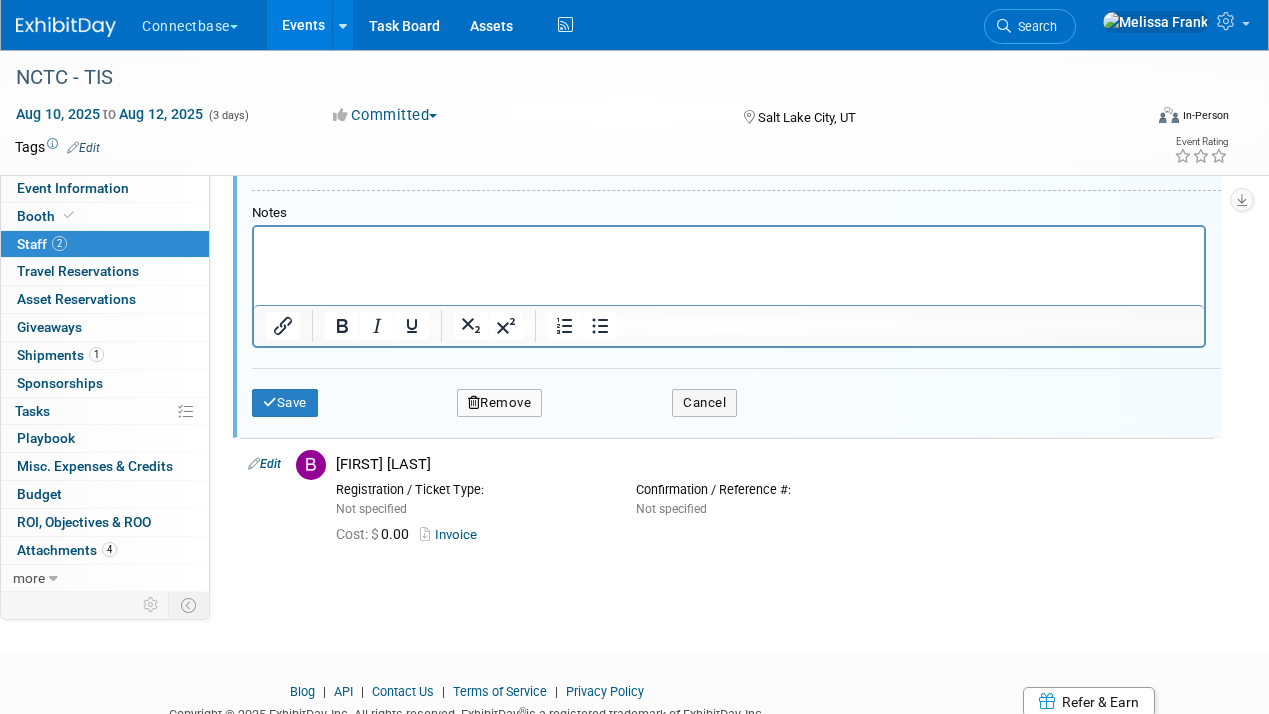 scroll, scrollTop: 634, scrollLeft: 0, axis: vertical 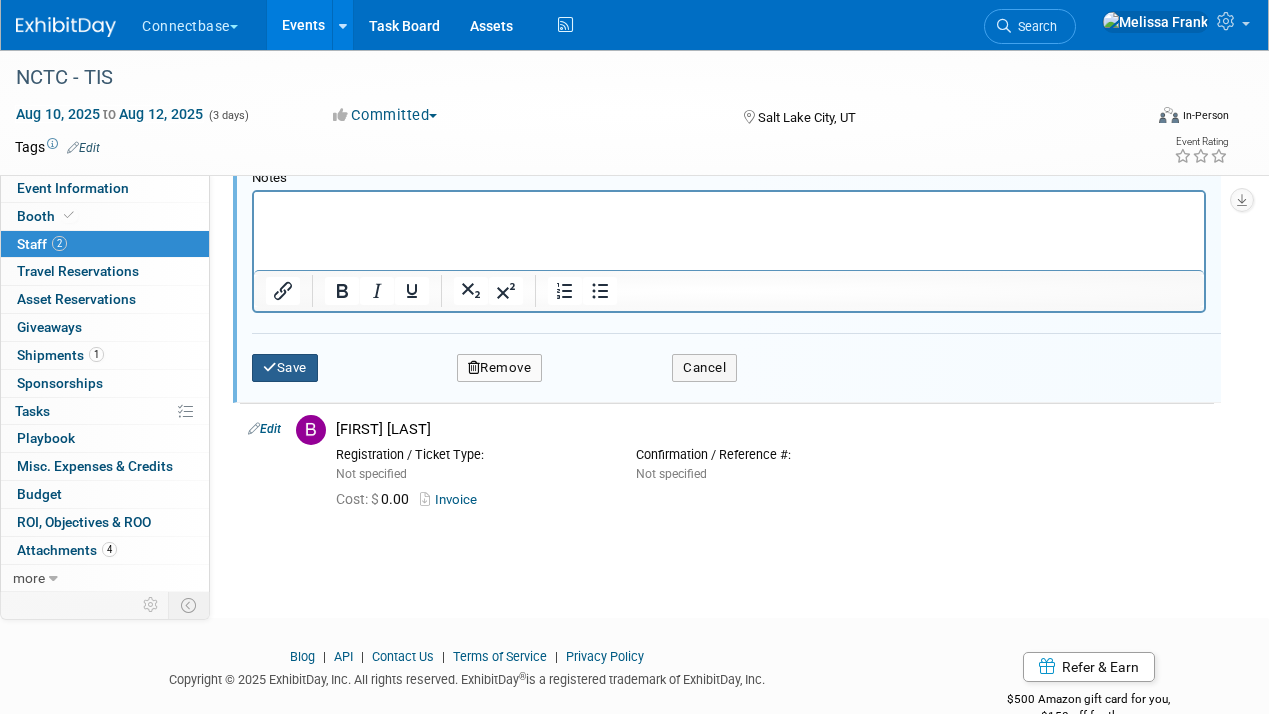 type 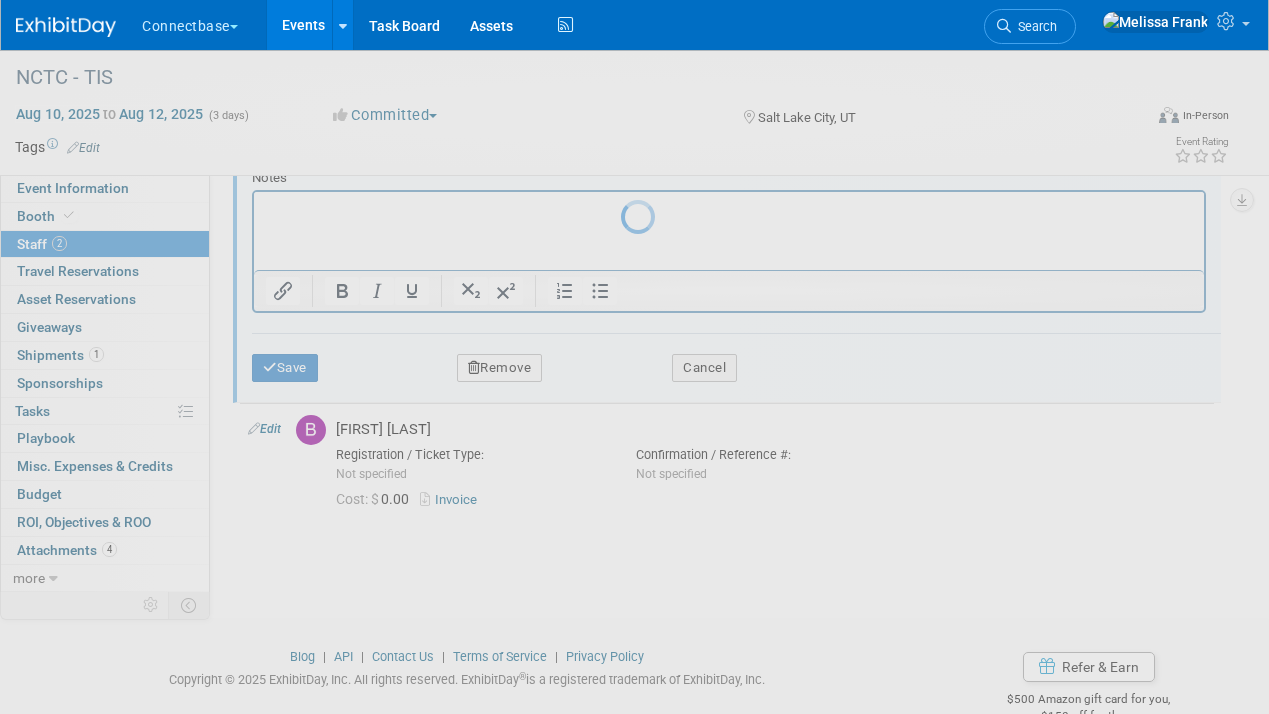scroll, scrollTop: 94, scrollLeft: 0, axis: vertical 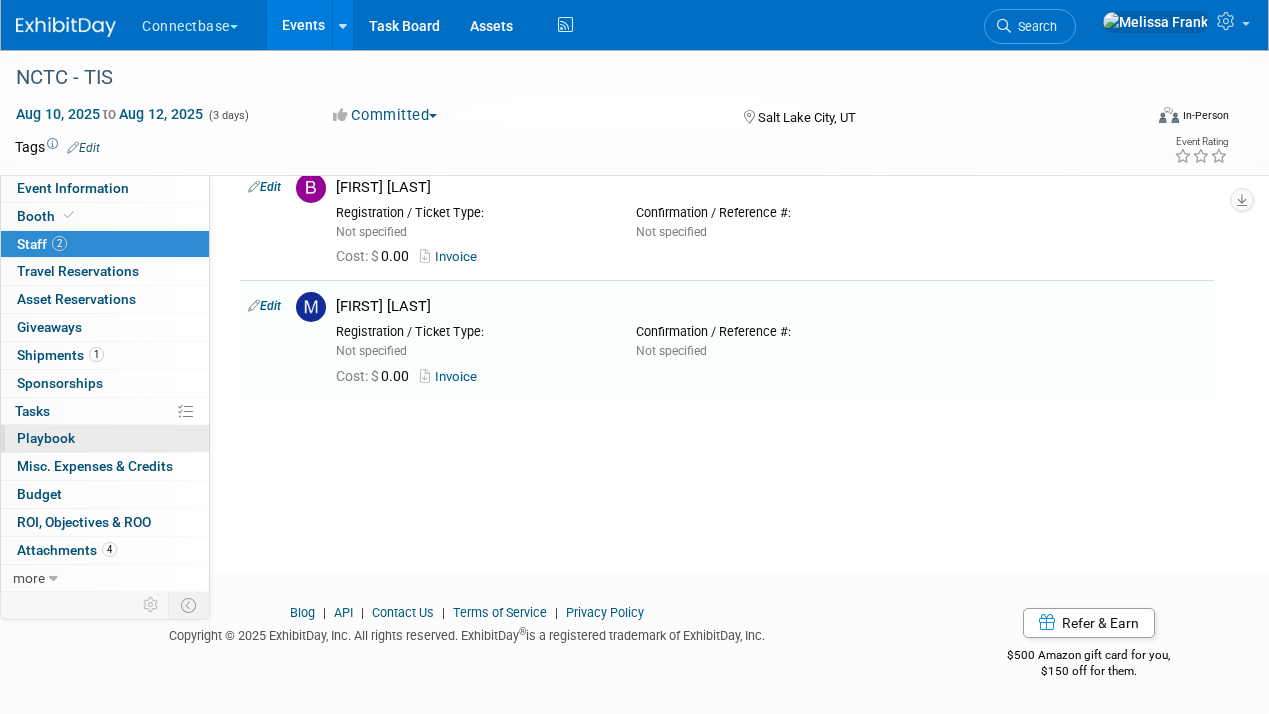click on "0
Playbook 0" at bounding box center (105, 438) 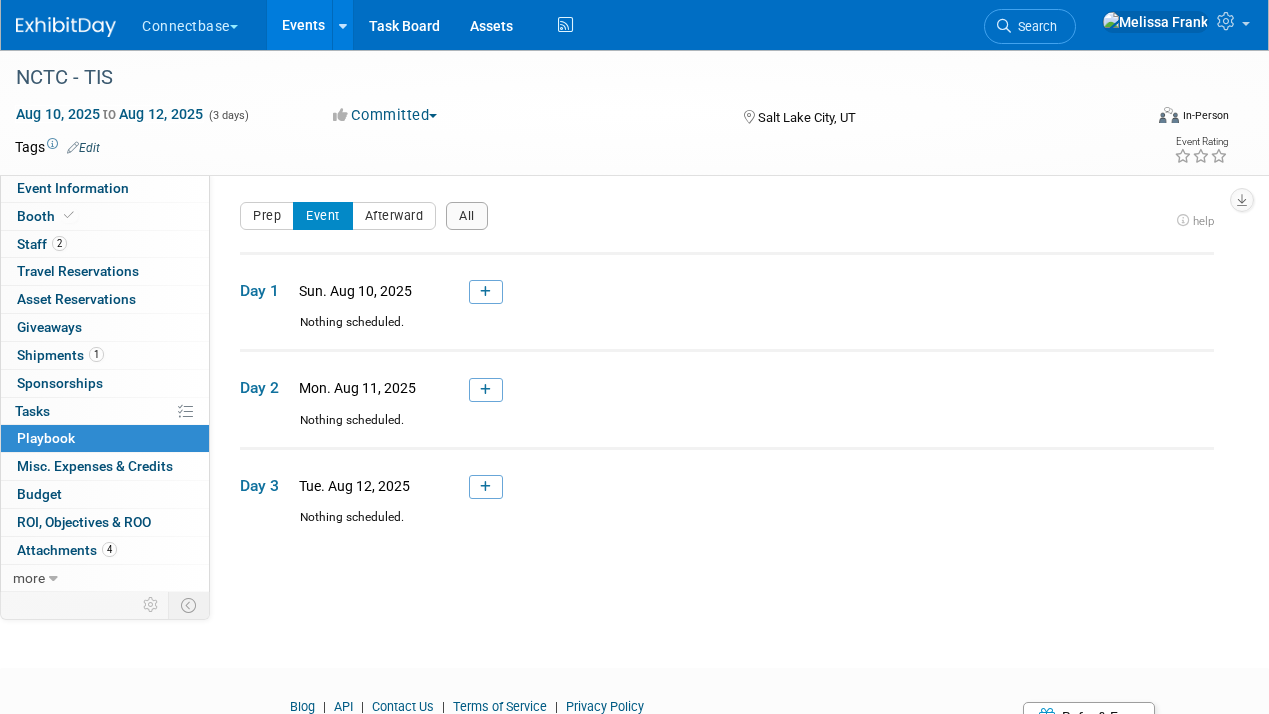 click on "Events" at bounding box center [303, 25] 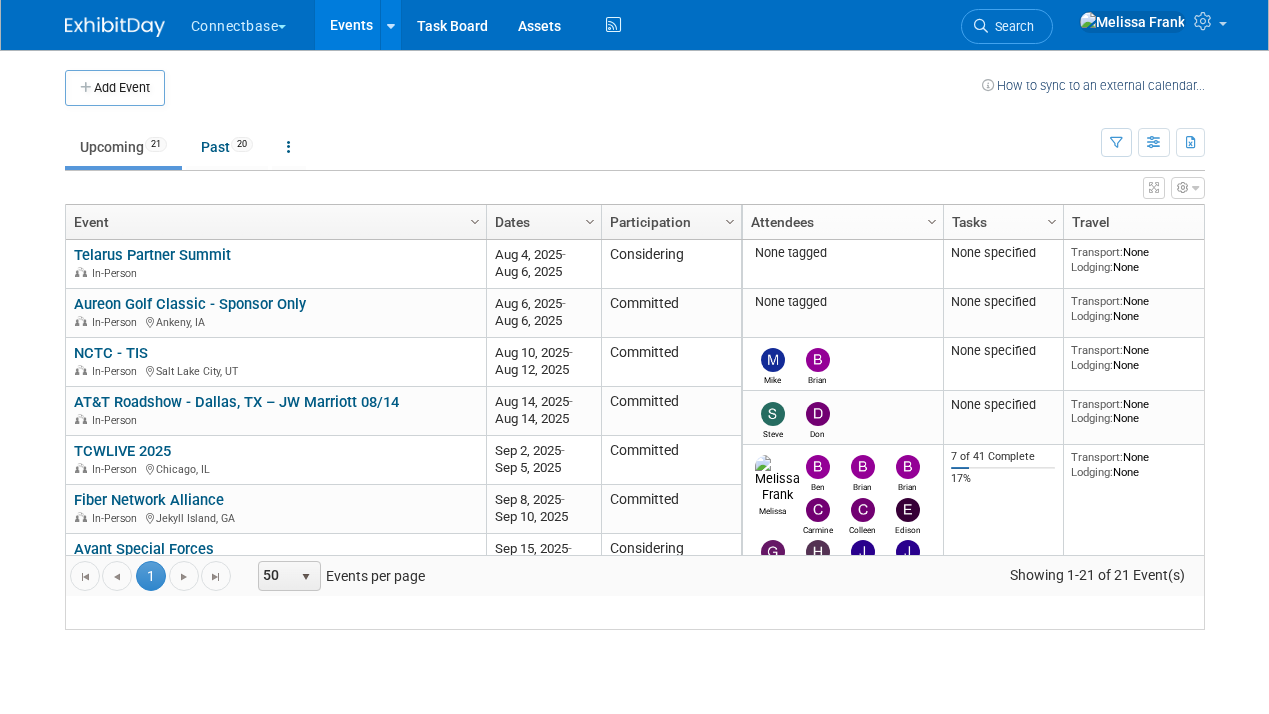 scroll, scrollTop: 0, scrollLeft: 0, axis: both 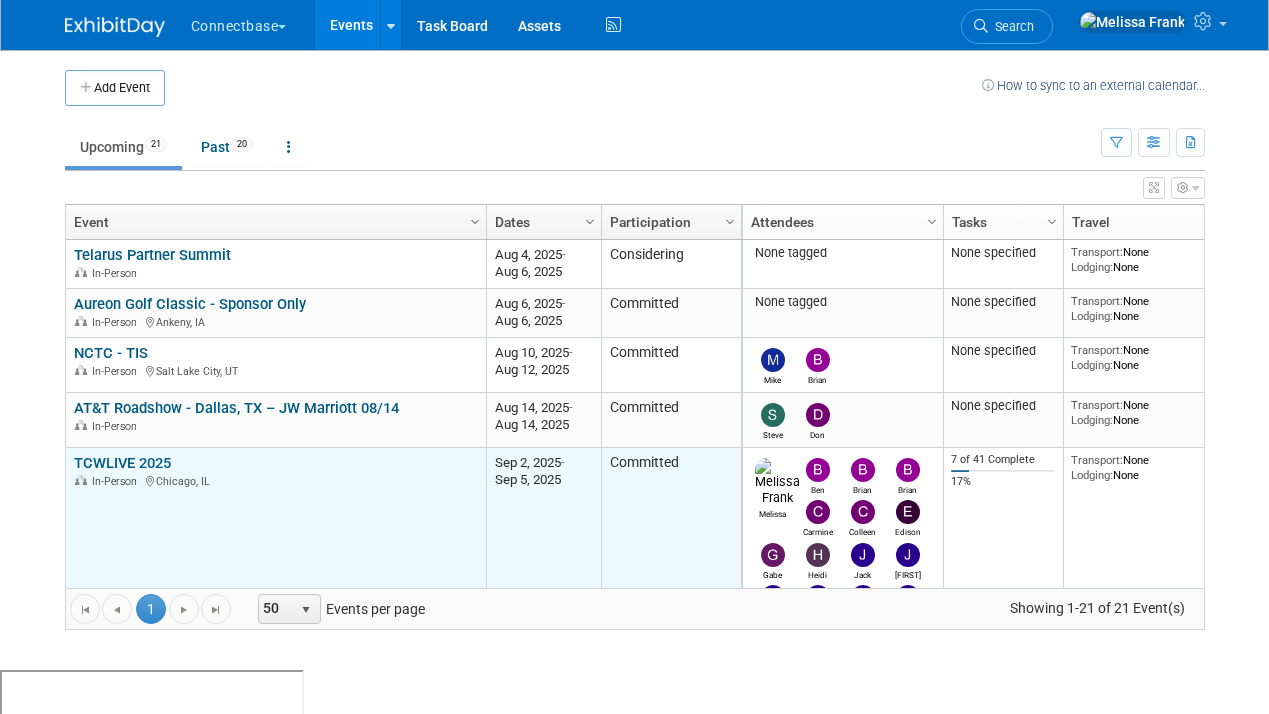 click on "TCWLIVE 2025" at bounding box center [122, 463] 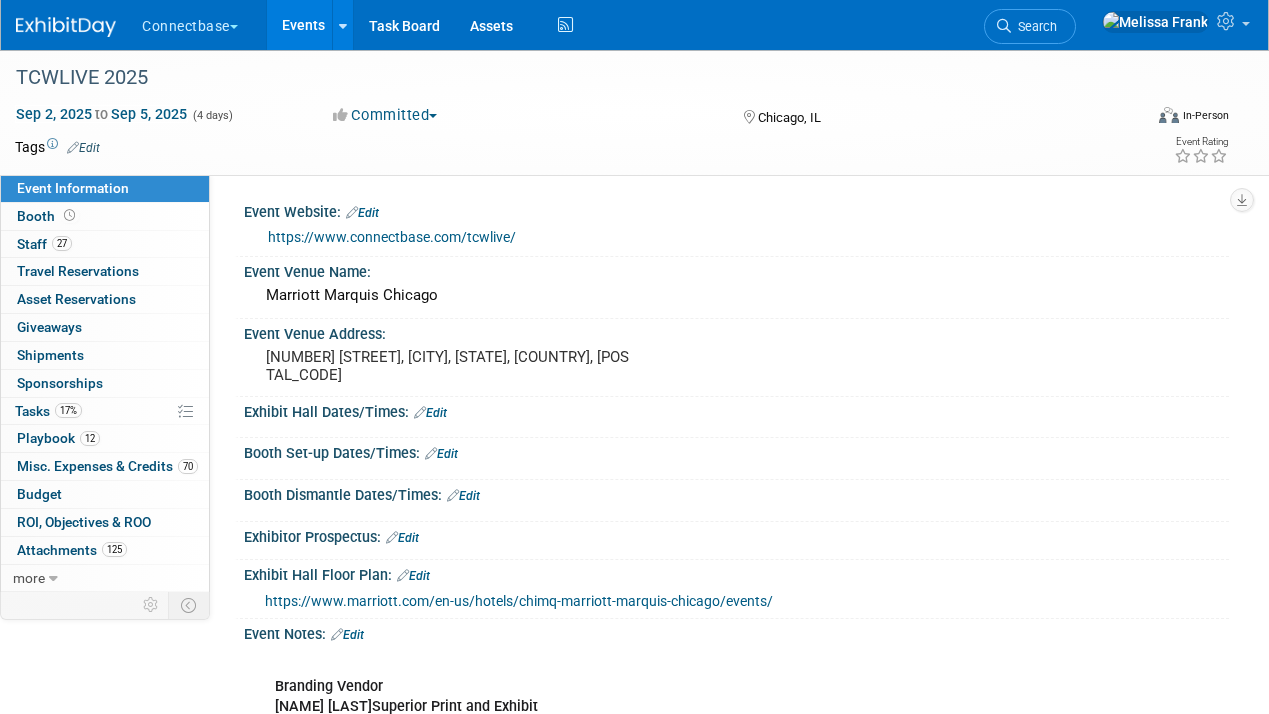 scroll, scrollTop: 0, scrollLeft: 0, axis: both 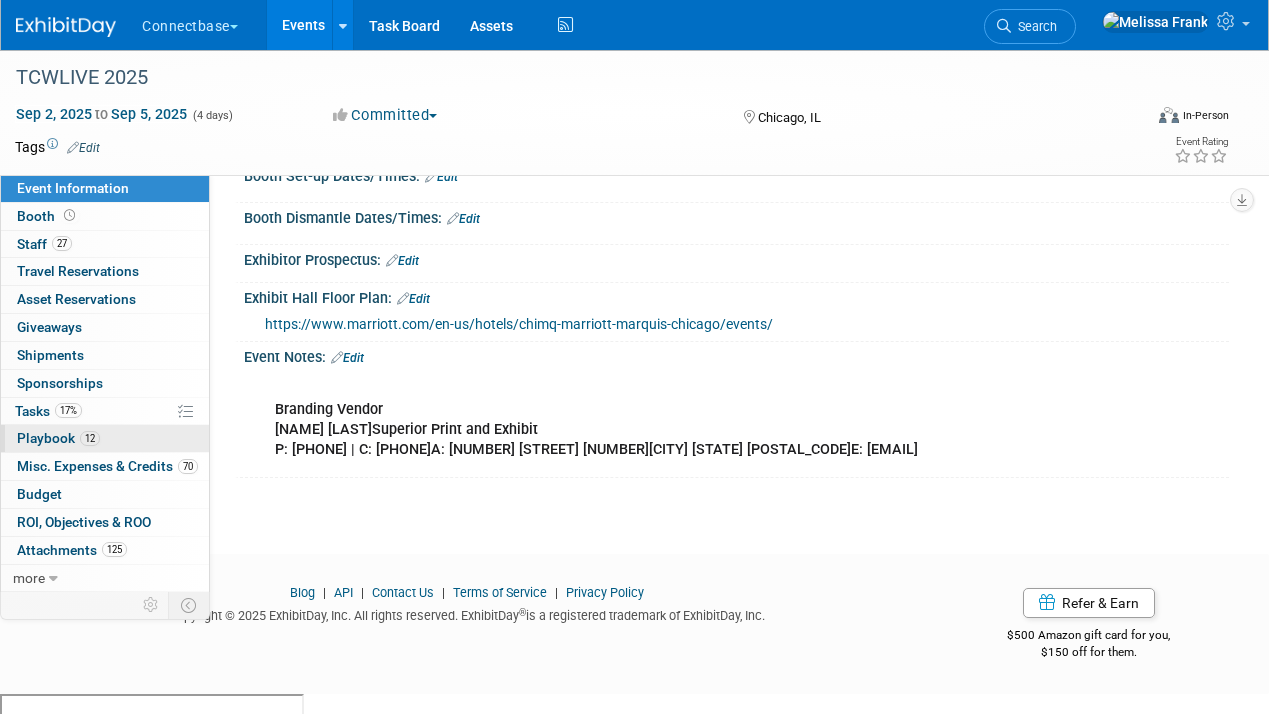 click on "12
Playbook 12" at bounding box center [105, 438] 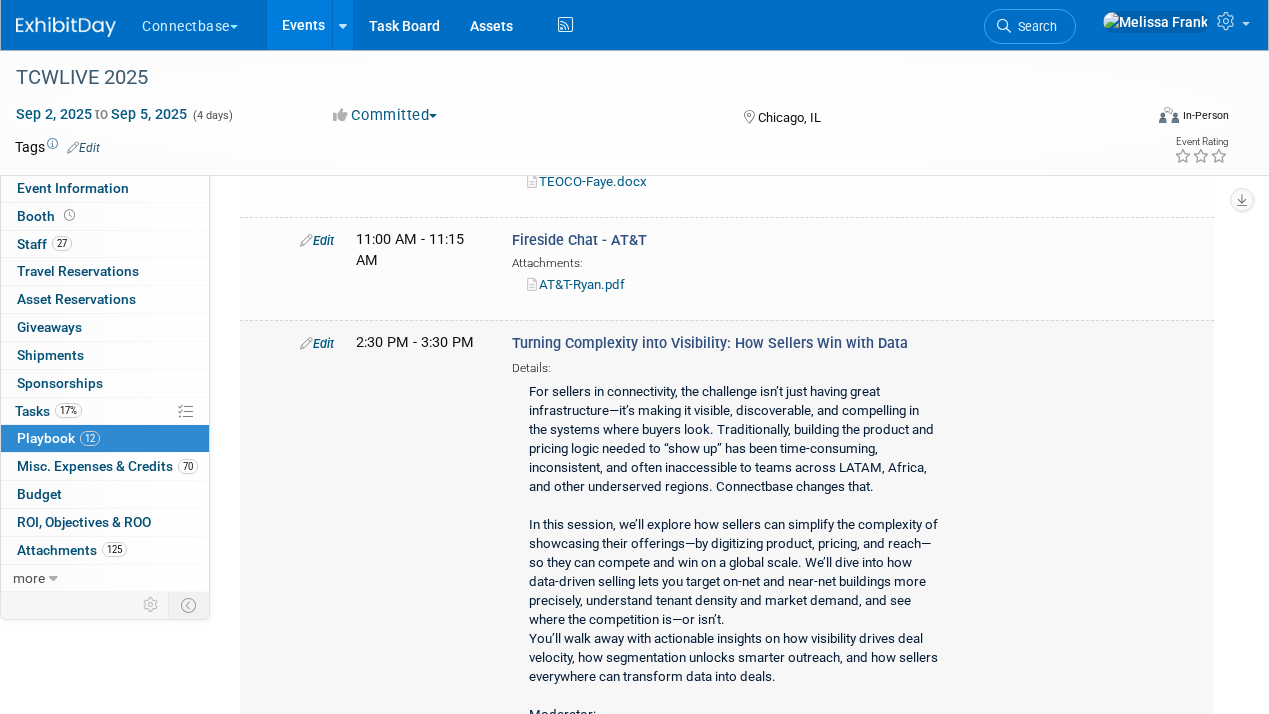 scroll, scrollTop: 3767, scrollLeft: 0, axis: vertical 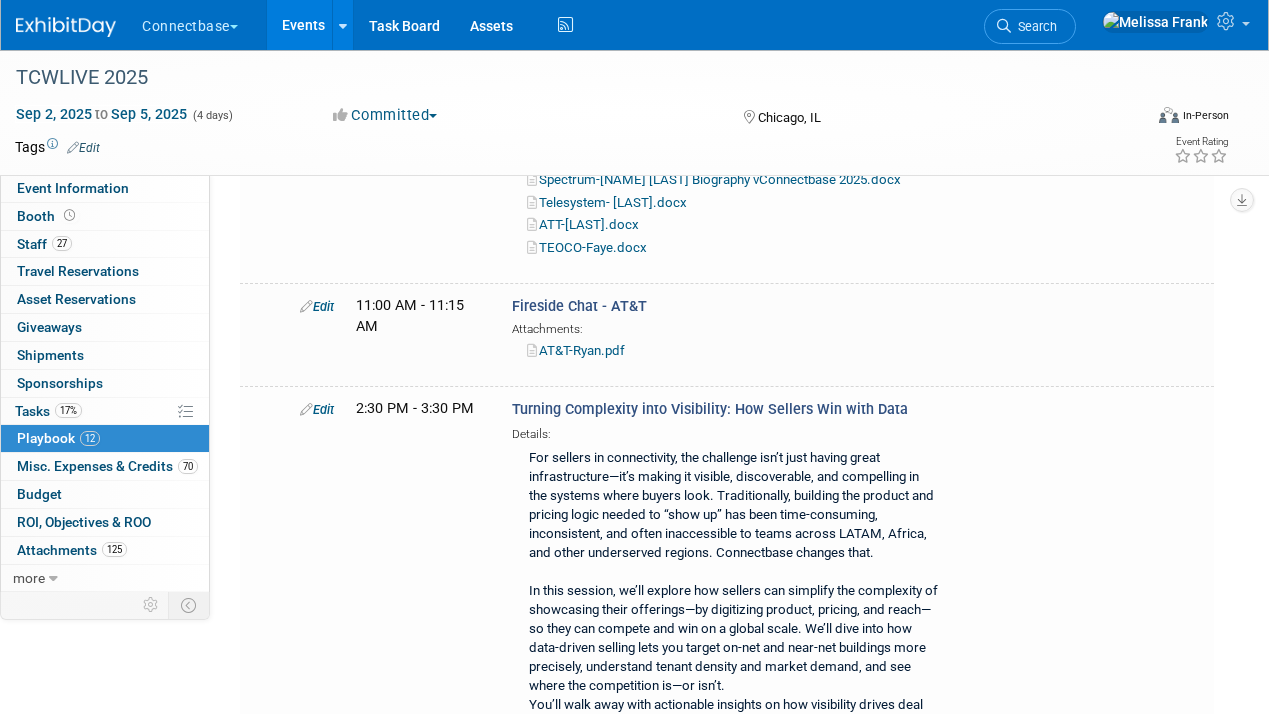 click on "Events" at bounding box center [303, 25] 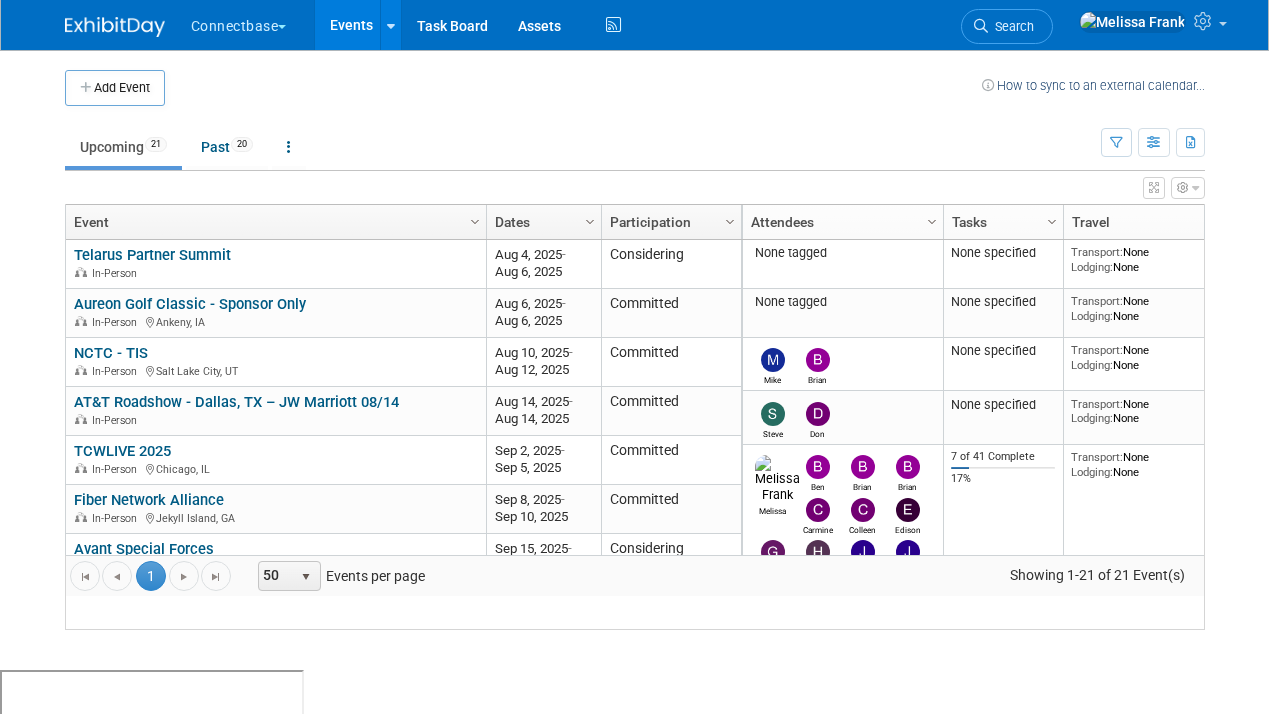 scroll, scrollTop: 0, scrollLeft: 0, axis: both 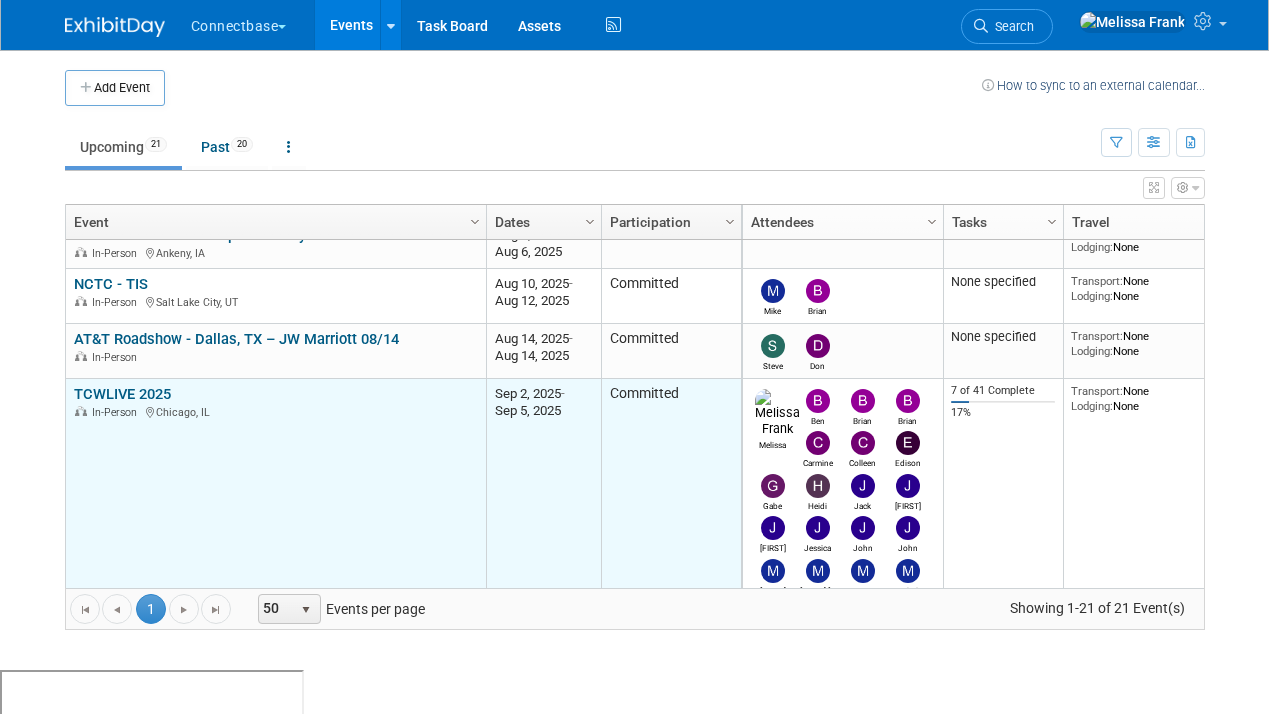 click on "TCWLIVE 2025" at bounding box center (122, 394) 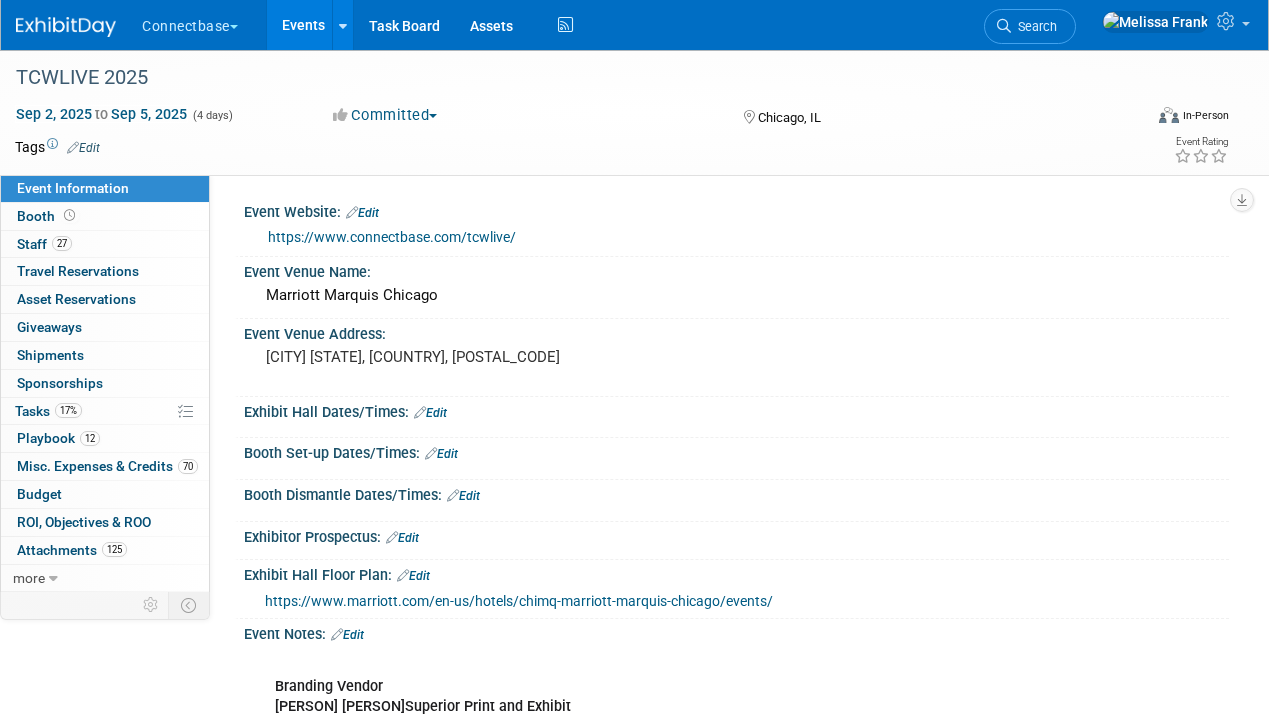 scroll, scrollTop: 0, scrollLeft: 0, axis: both 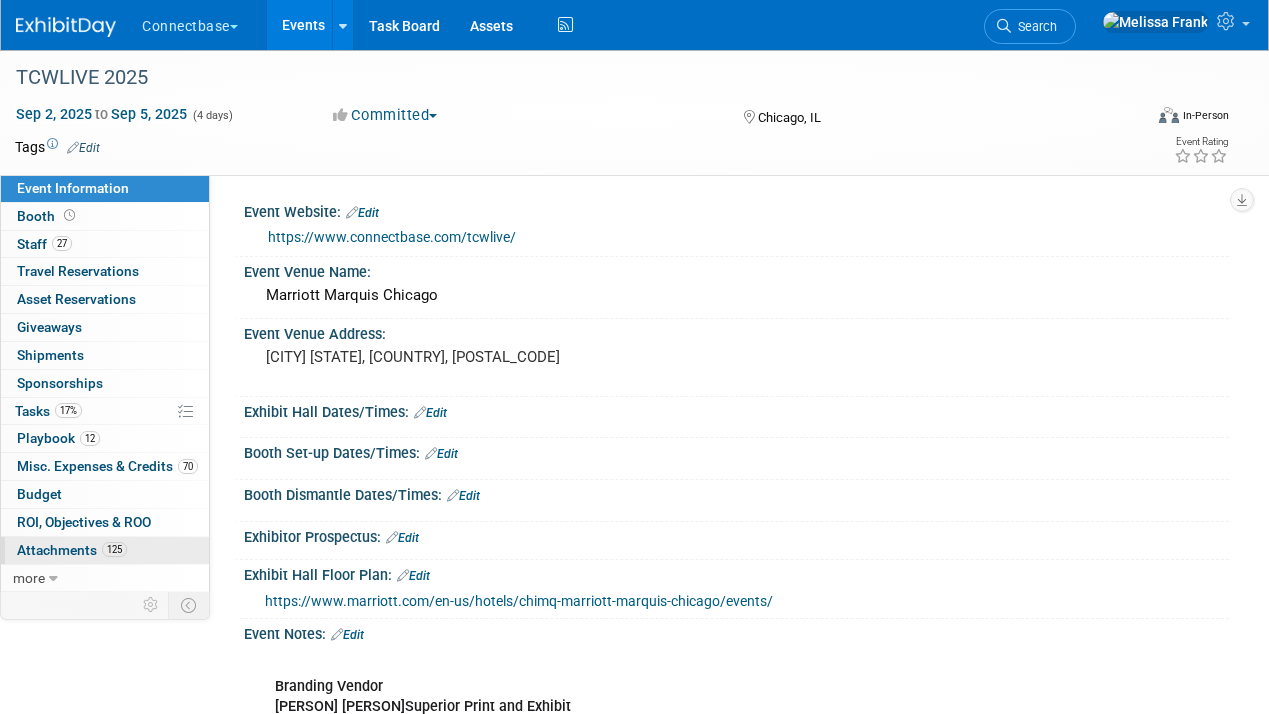 click on "Attachments 125" at bounding box center (72, 550) 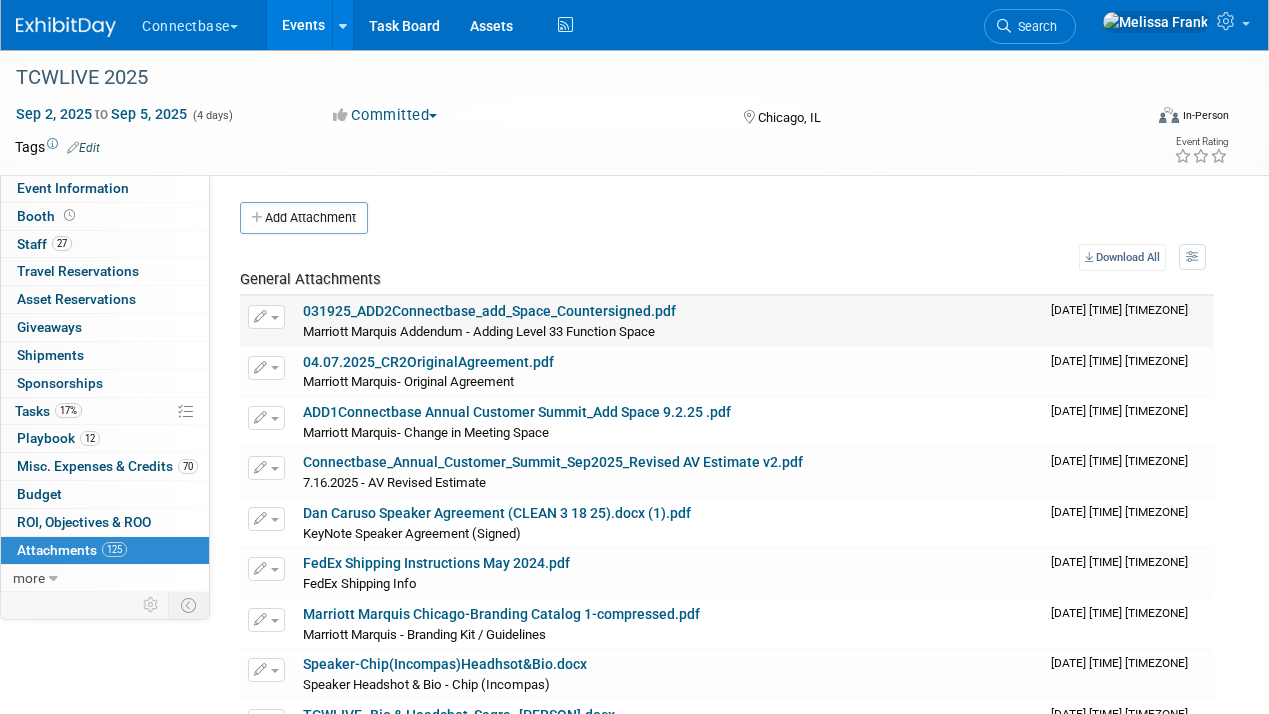 click on "031925_ADD2Connectbase_add_Space_Countersigned.pdf" at bounding box center (489, 311) 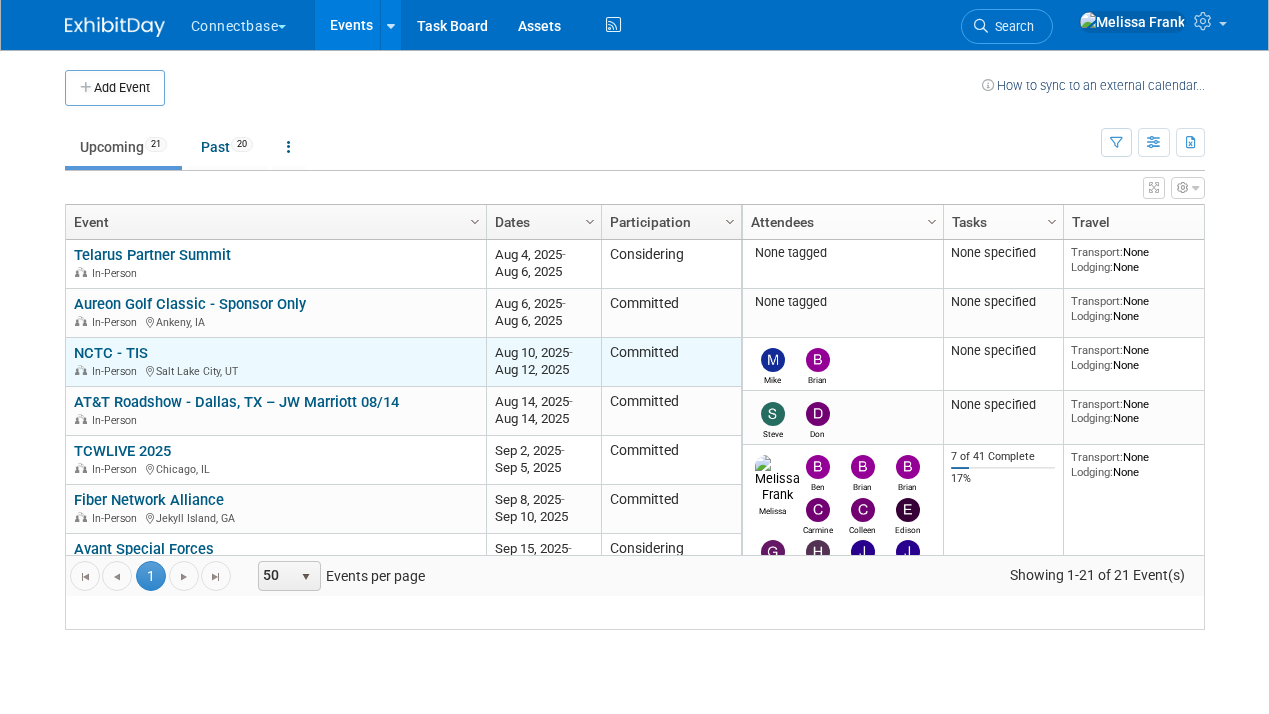 scroll, scrollTop: 0, scrollLeft: 0, axis: both 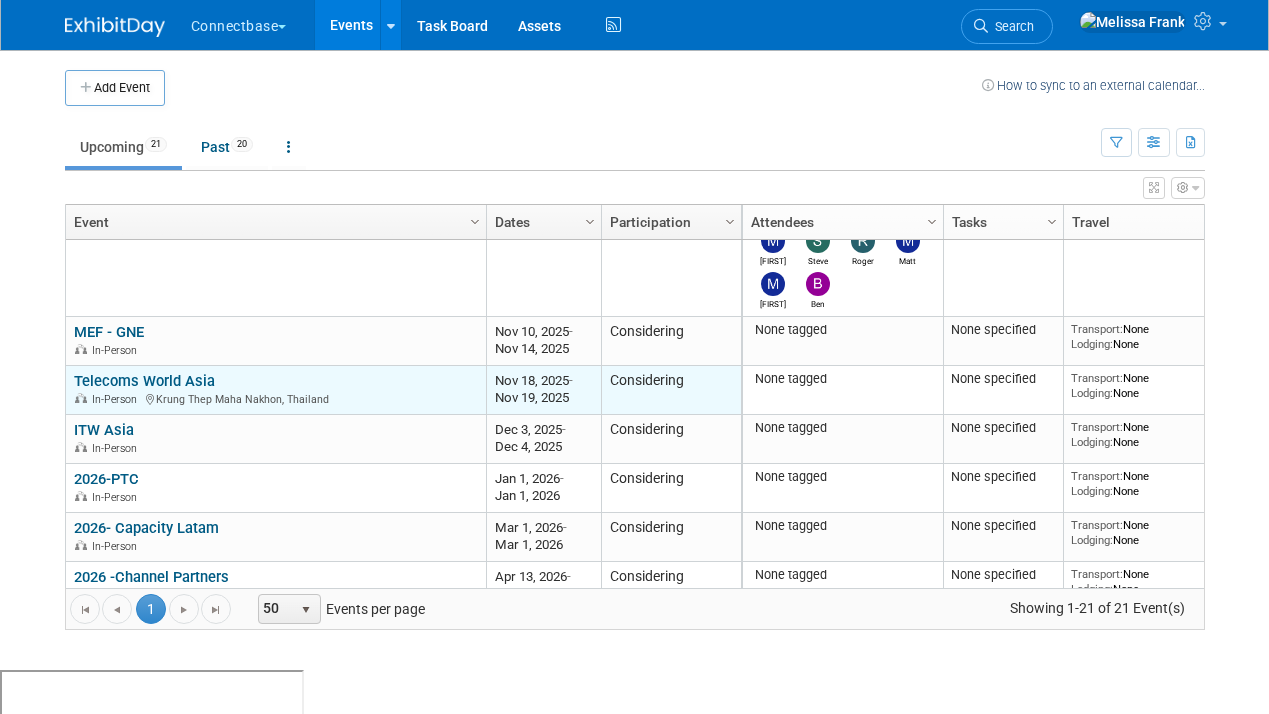 click on "Telecoms World Asia" at bounding box center (144, 381) 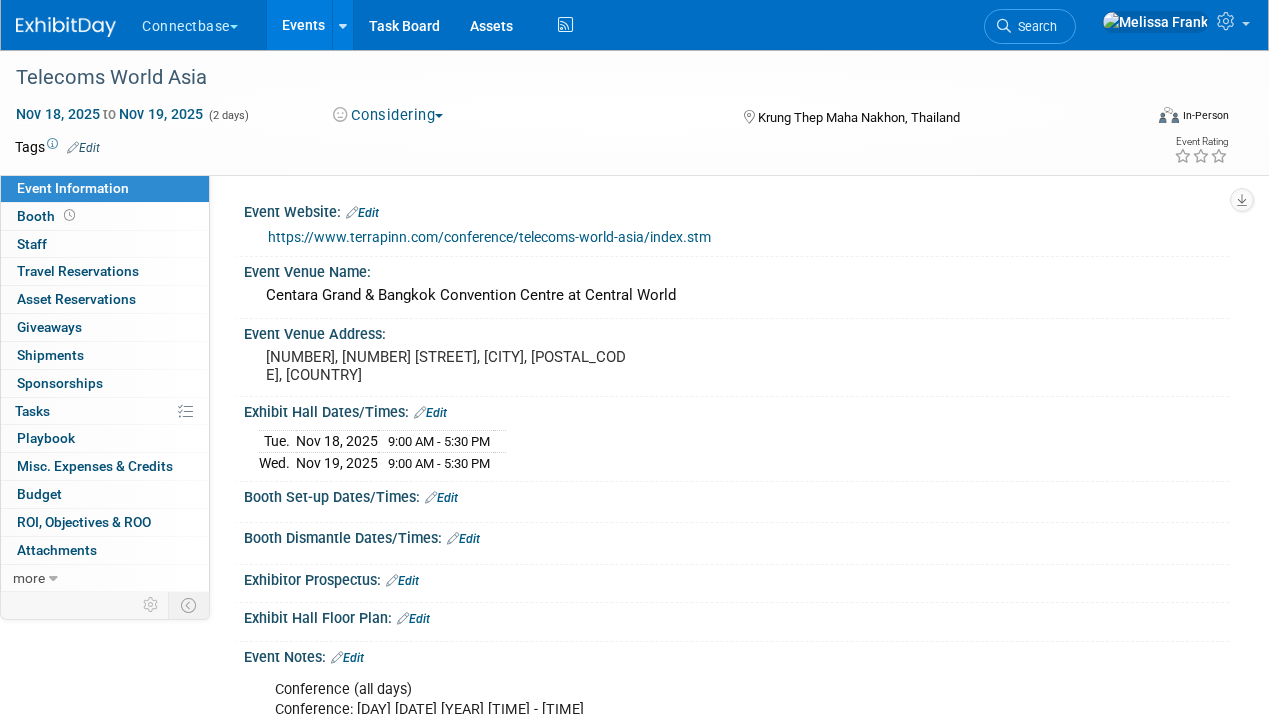 scroll, scrollTop: 0, scrollLeft: 0, axis: both 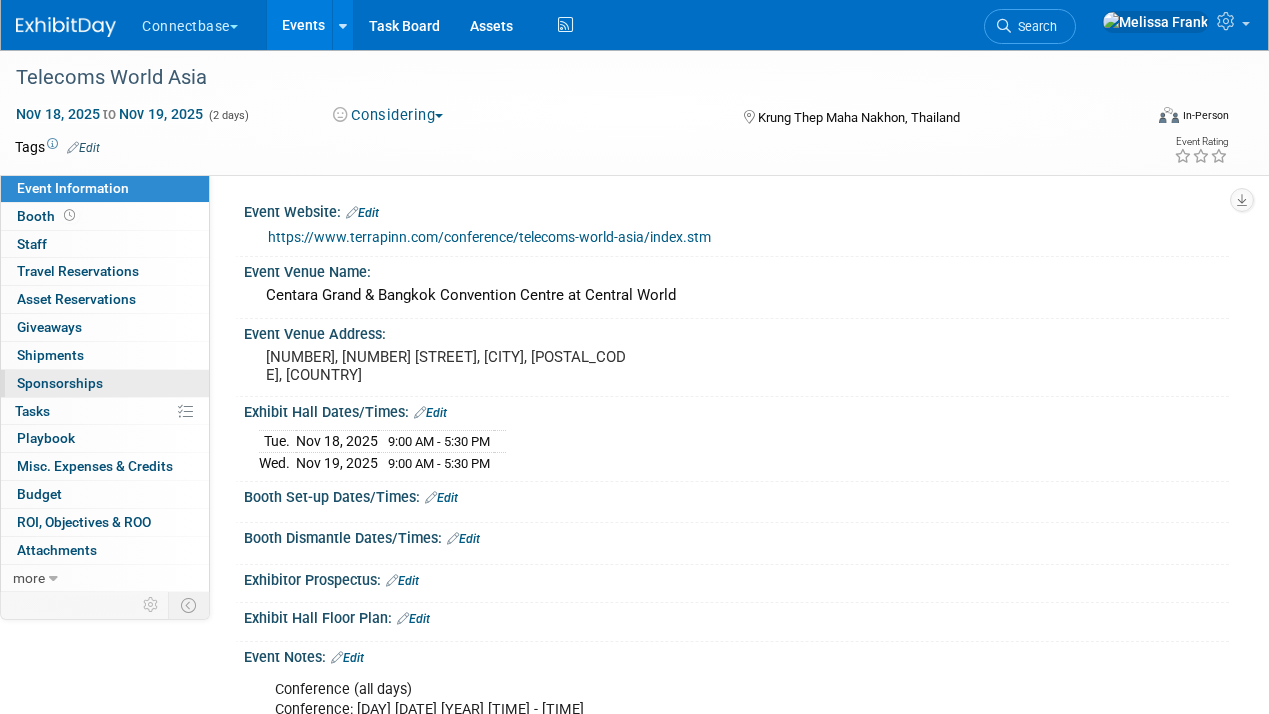 click on "Sponsorships 0" at bounding box center [60, 383] 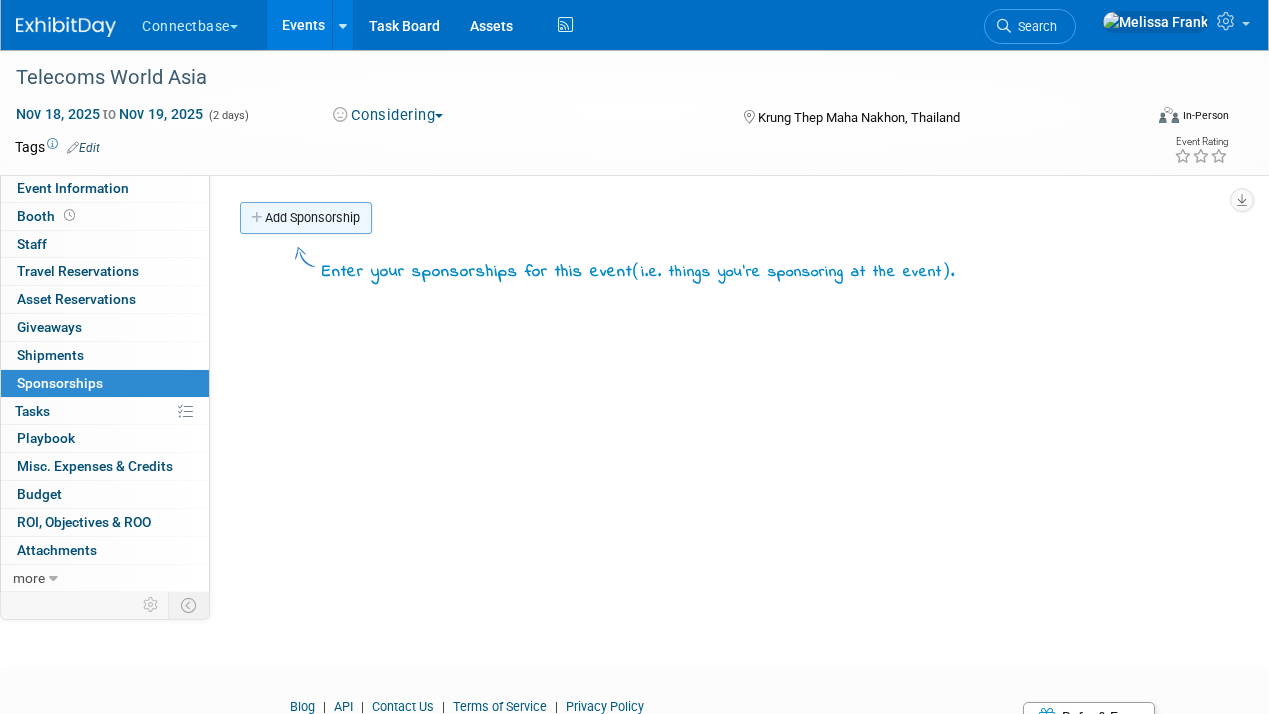 click on "Add Sponsorship" at bounding box center [306, 218] 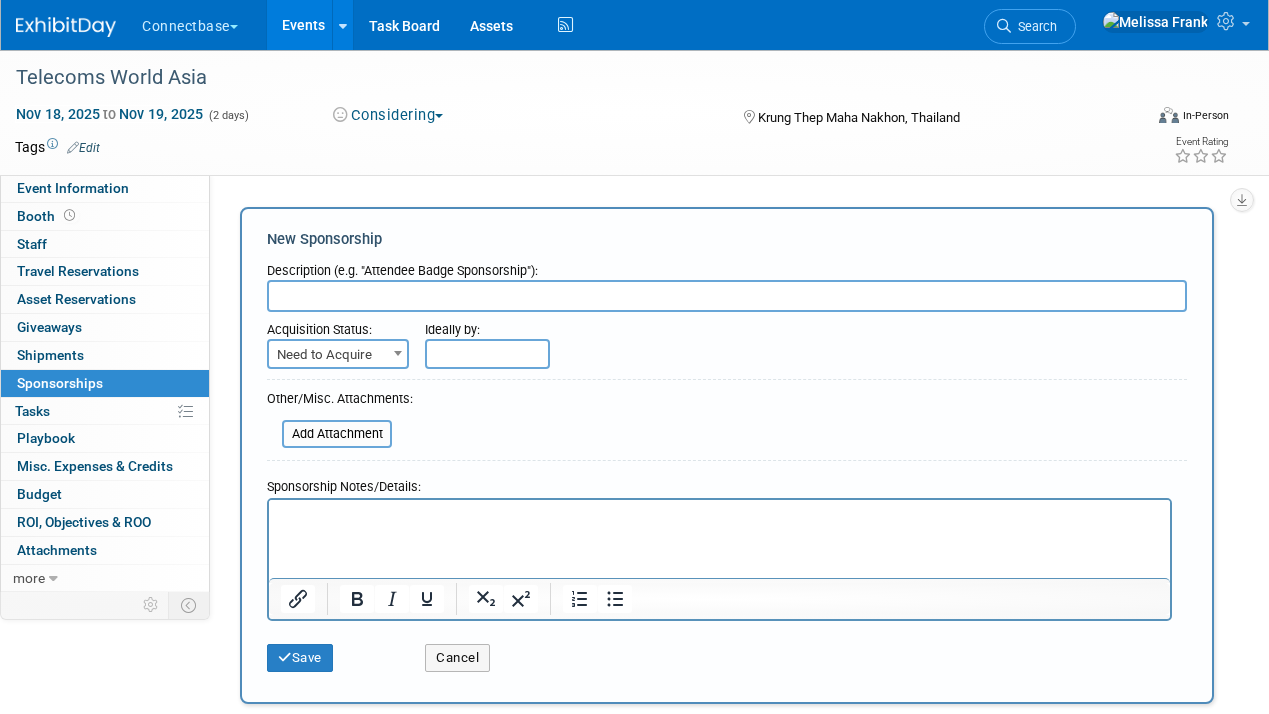 scroll, scrollTop: 0, scrollLeft: 0, axis: both 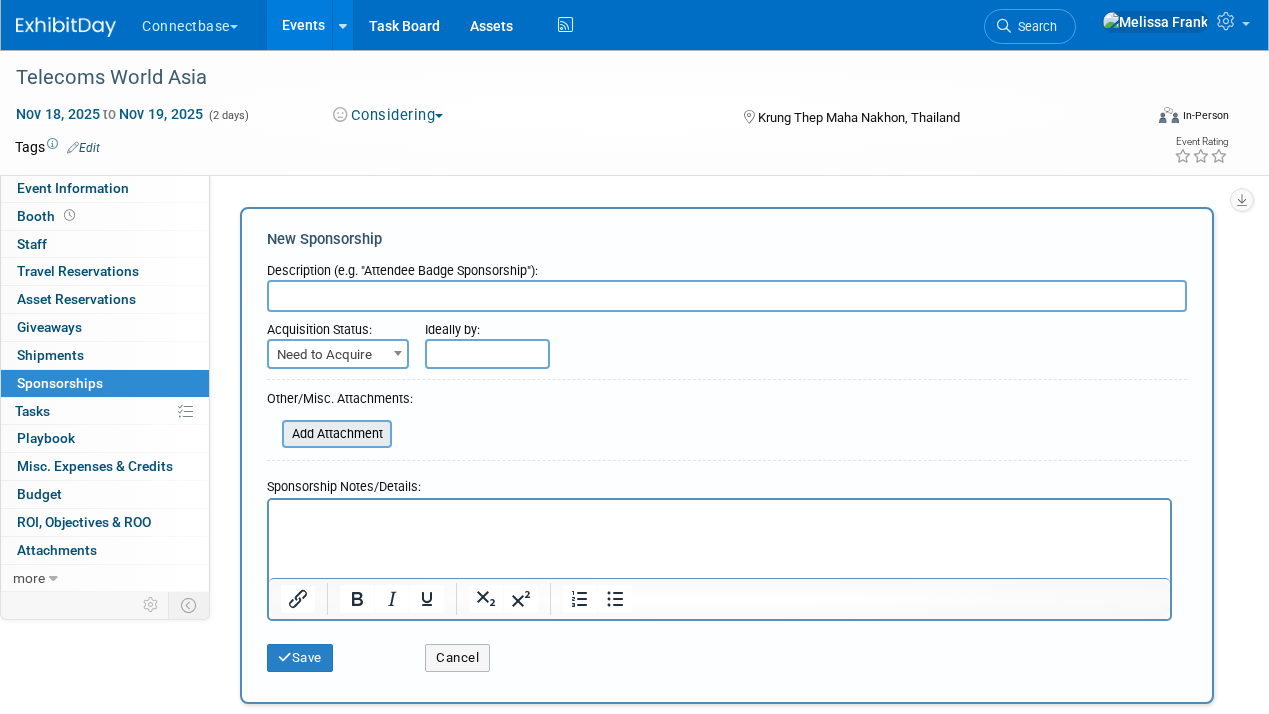 click at bounding box center [271, 434] 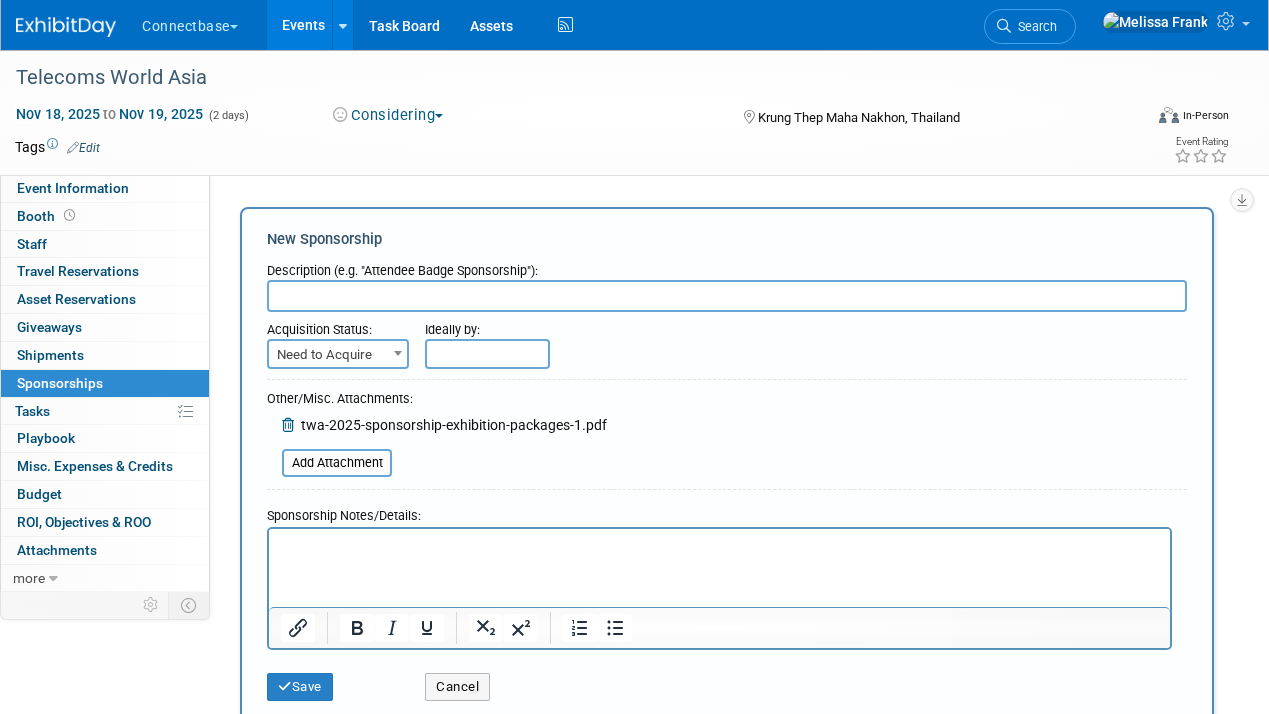 click at bounding box center (727, 296) 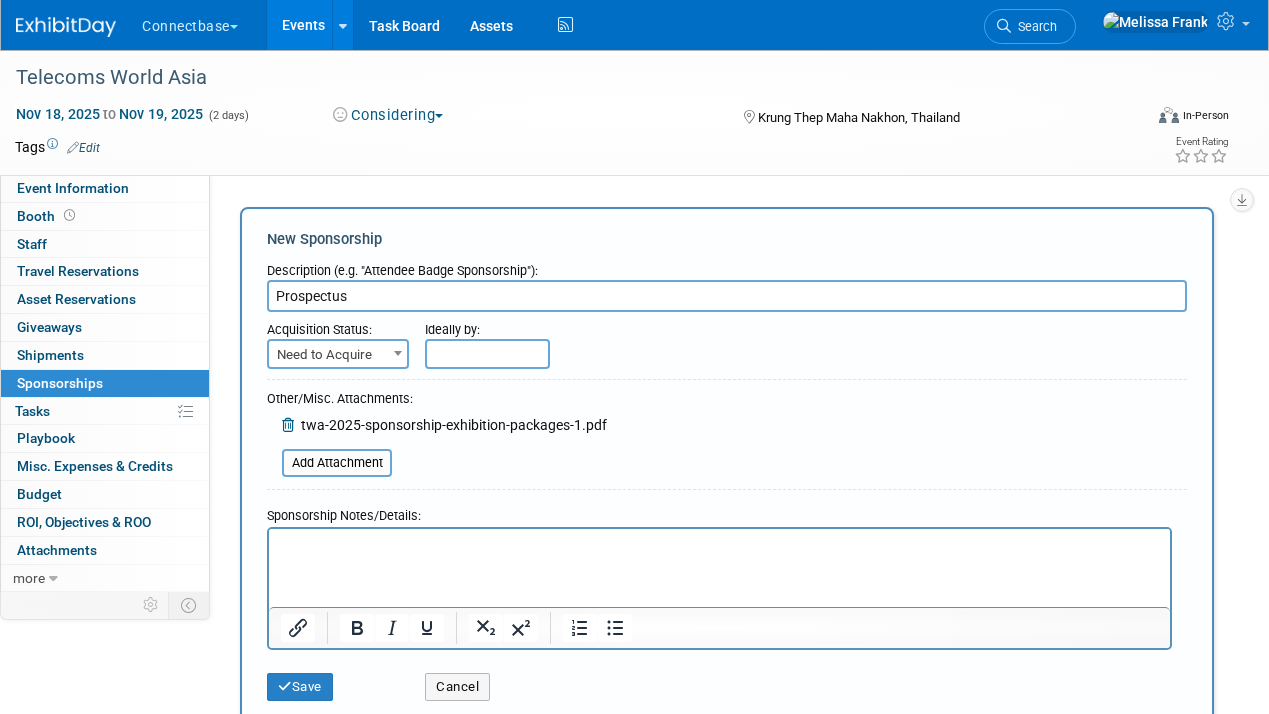 type on "Prospectus" 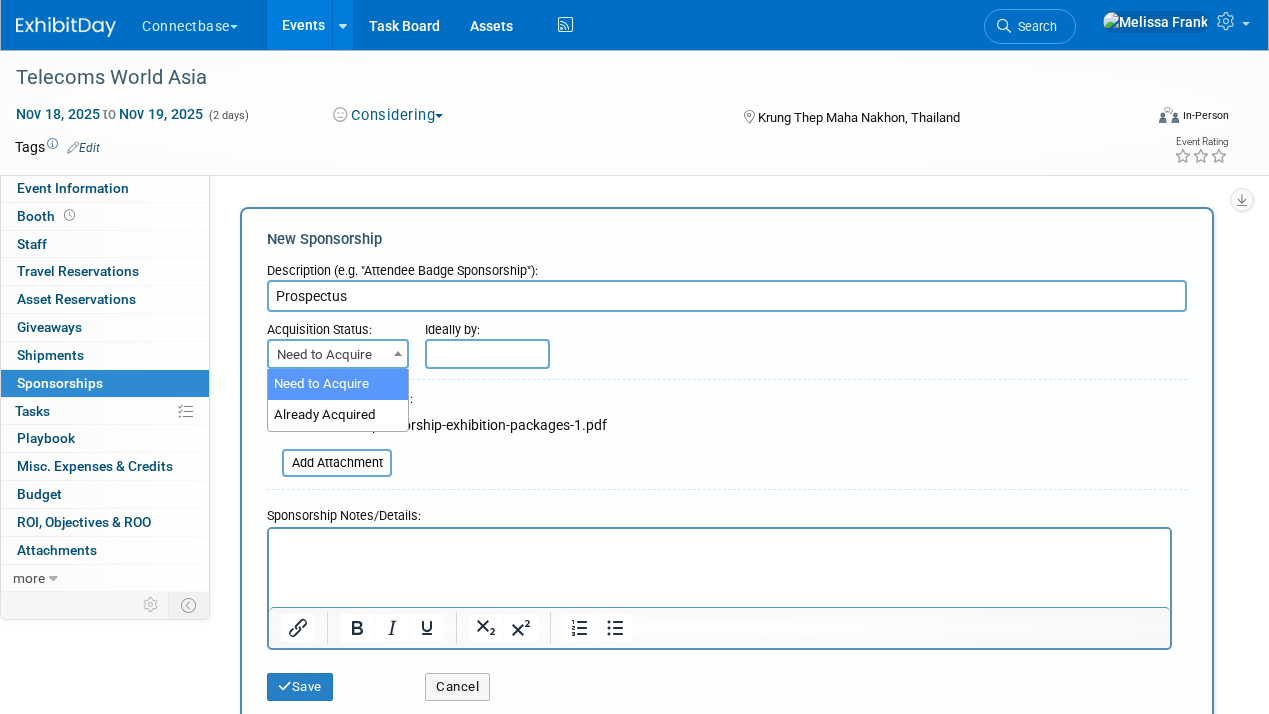click on "Need to Acquire" at bounding box center [338, 355] 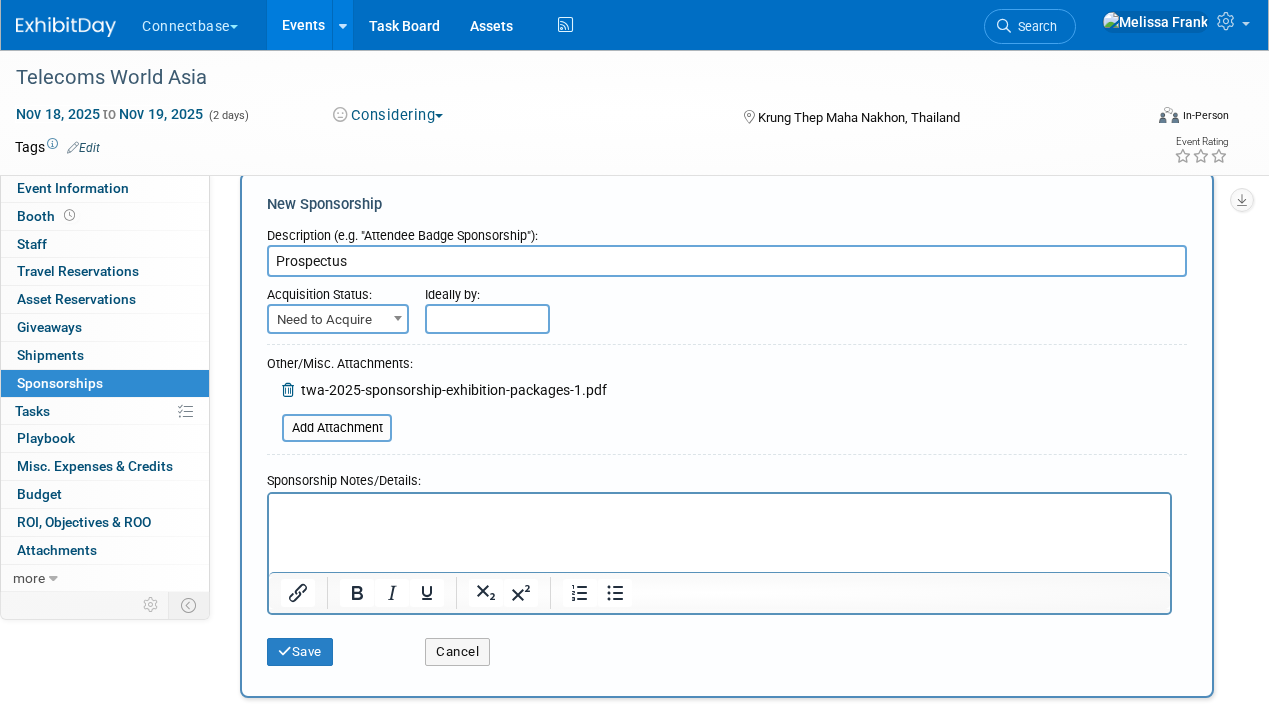 scroll, scrollTop: 71, scrollLeft: 0, axis: vertical 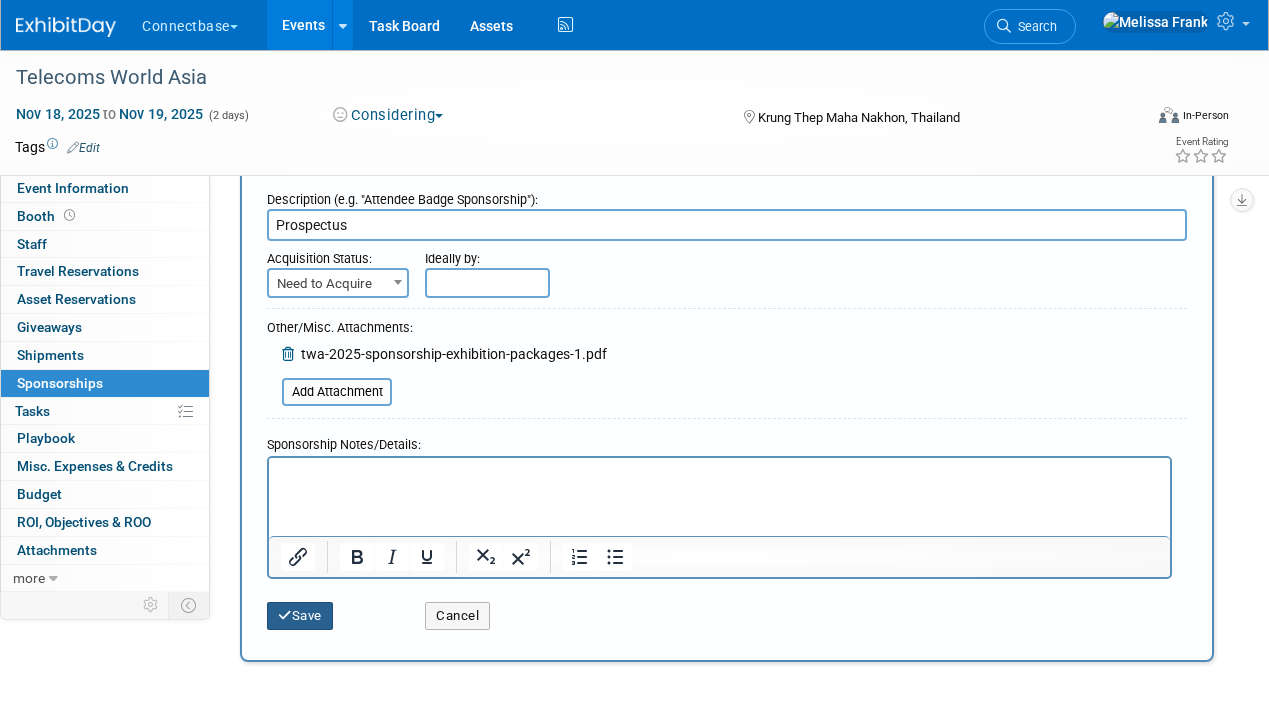 click on "Save" at bounding box center (300, 616) 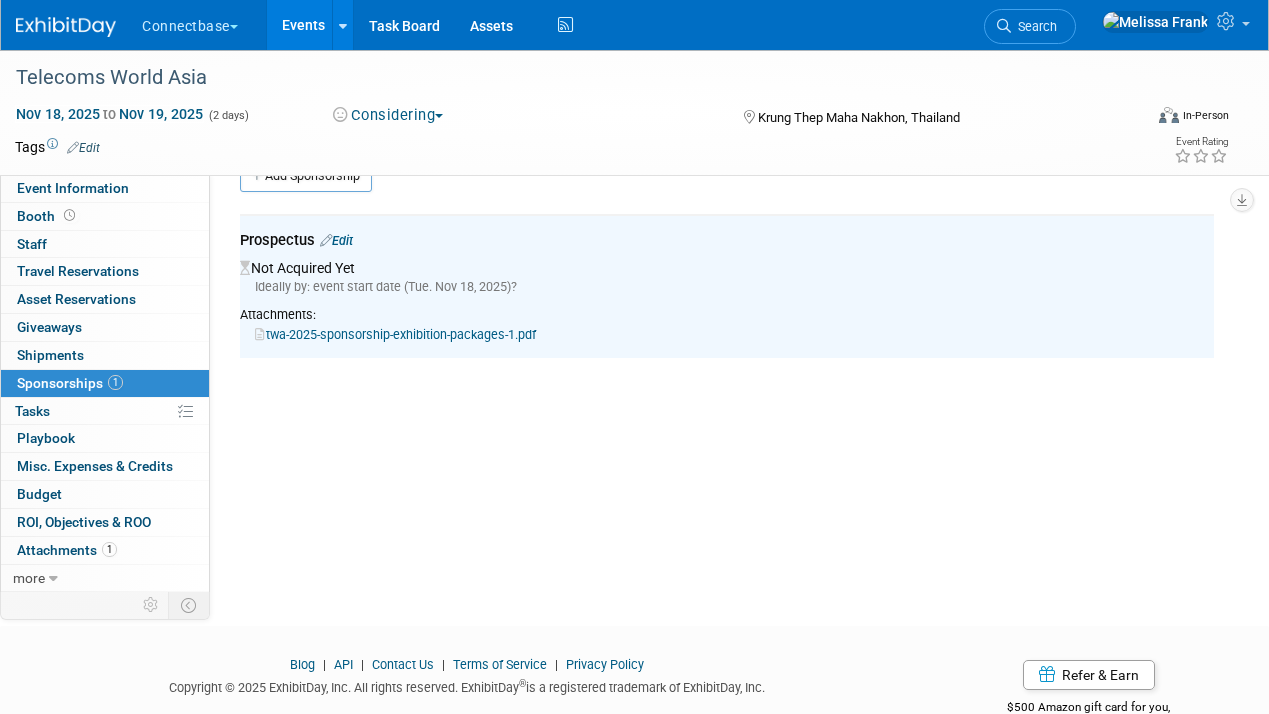 scroll, scrollTop: 0, scrollLeft: 0, axis: both 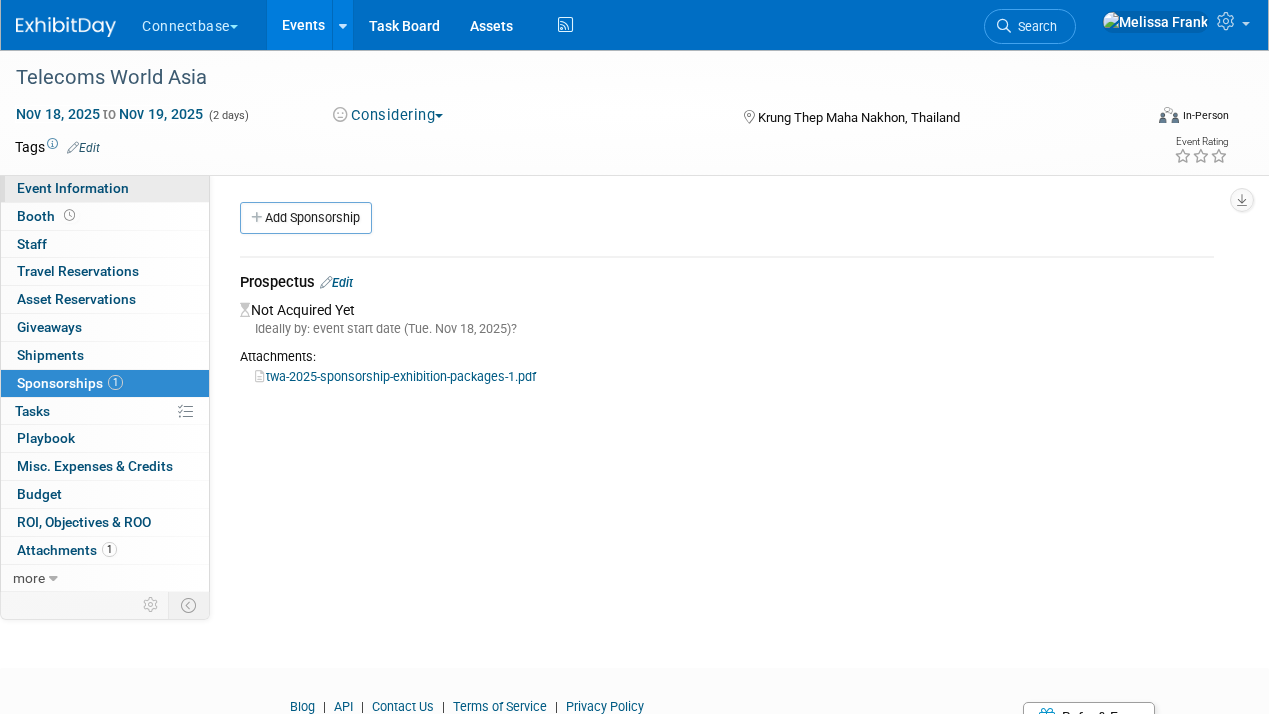 click on "Event Information" at bounding box center (73, 188) 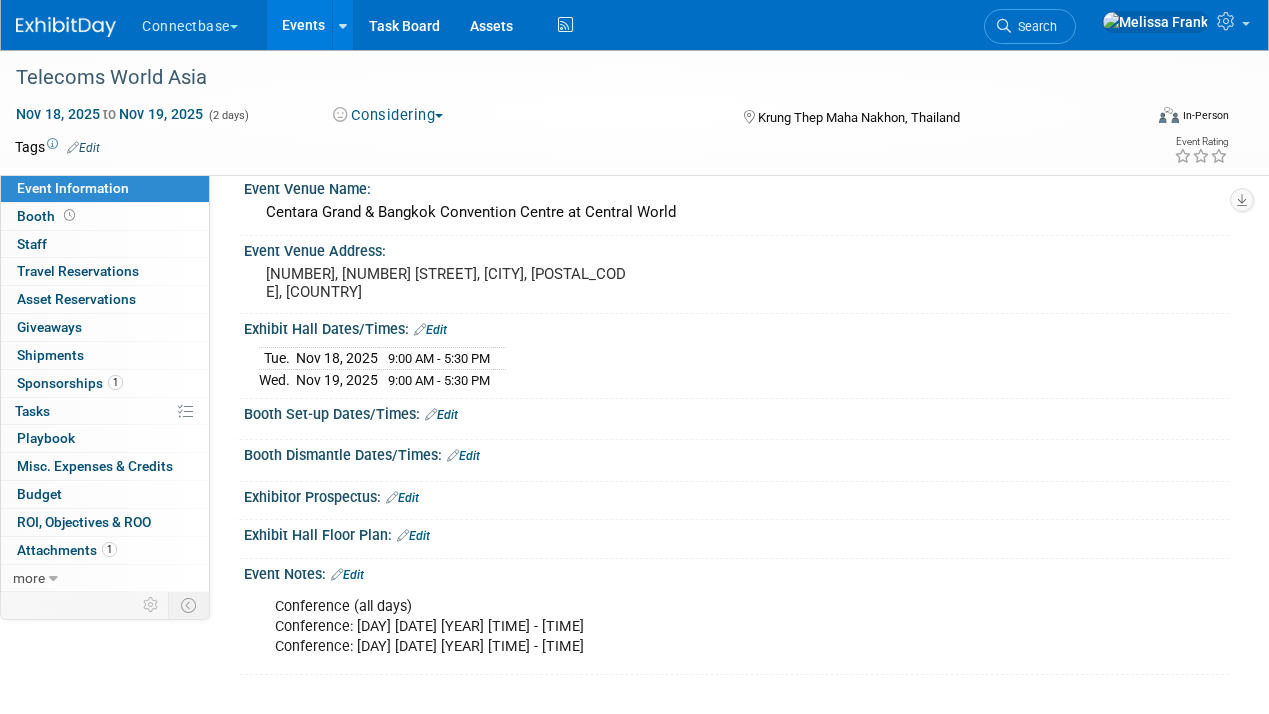 scroll, scrollTop: 122, scrollLeft: 0, axis: vertical 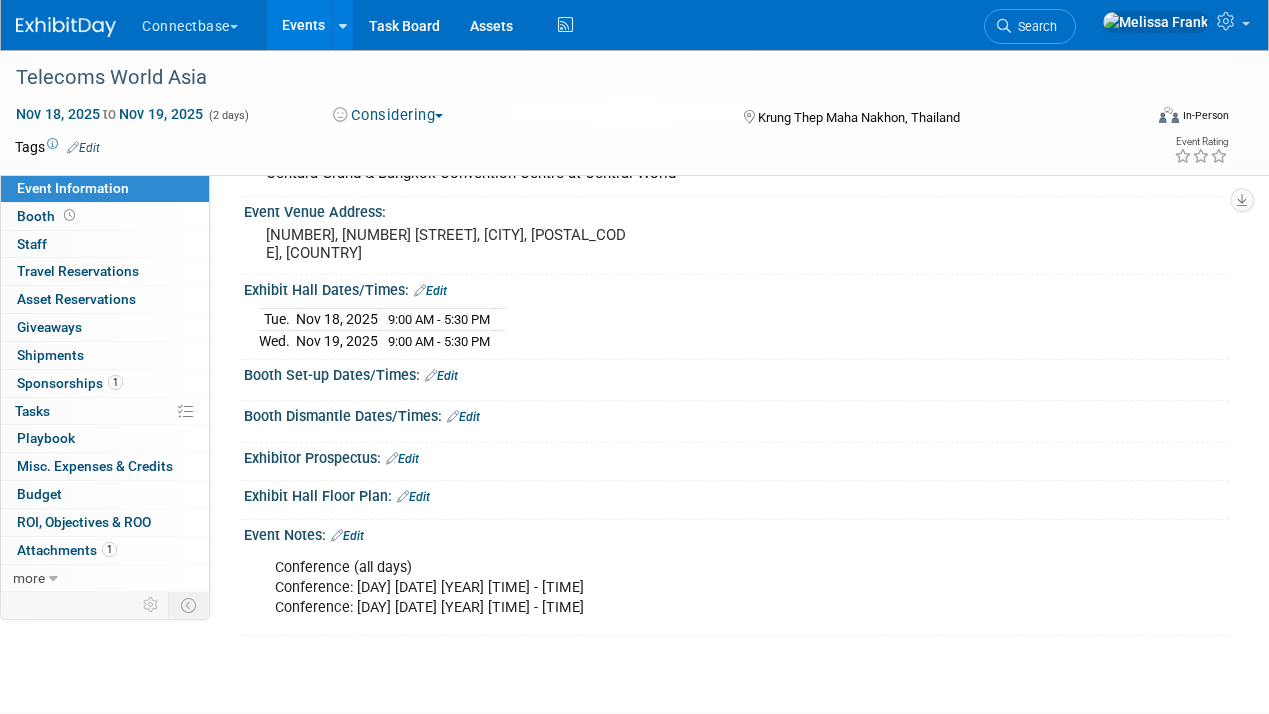 click on "Edit" at bounding box center (402, 459) 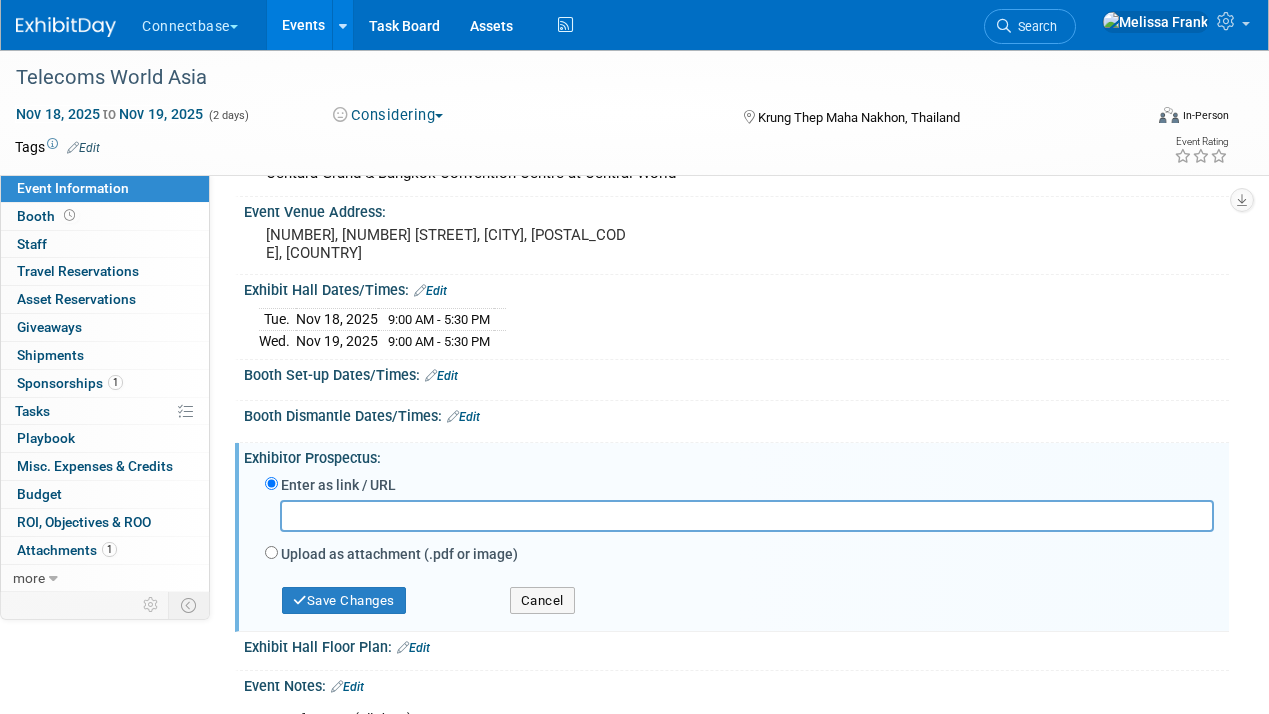 click on "Upload as attachment (.pdf or image)" at bounding box center (399, 554) 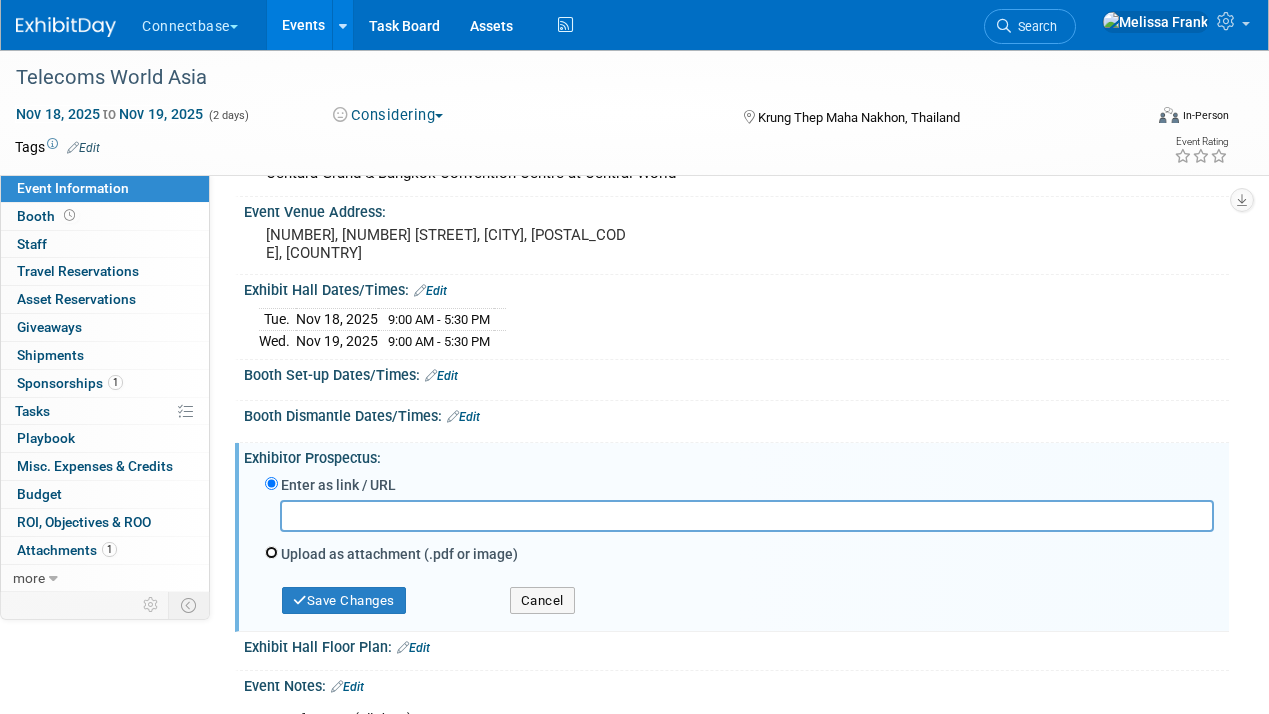 radio on "true" 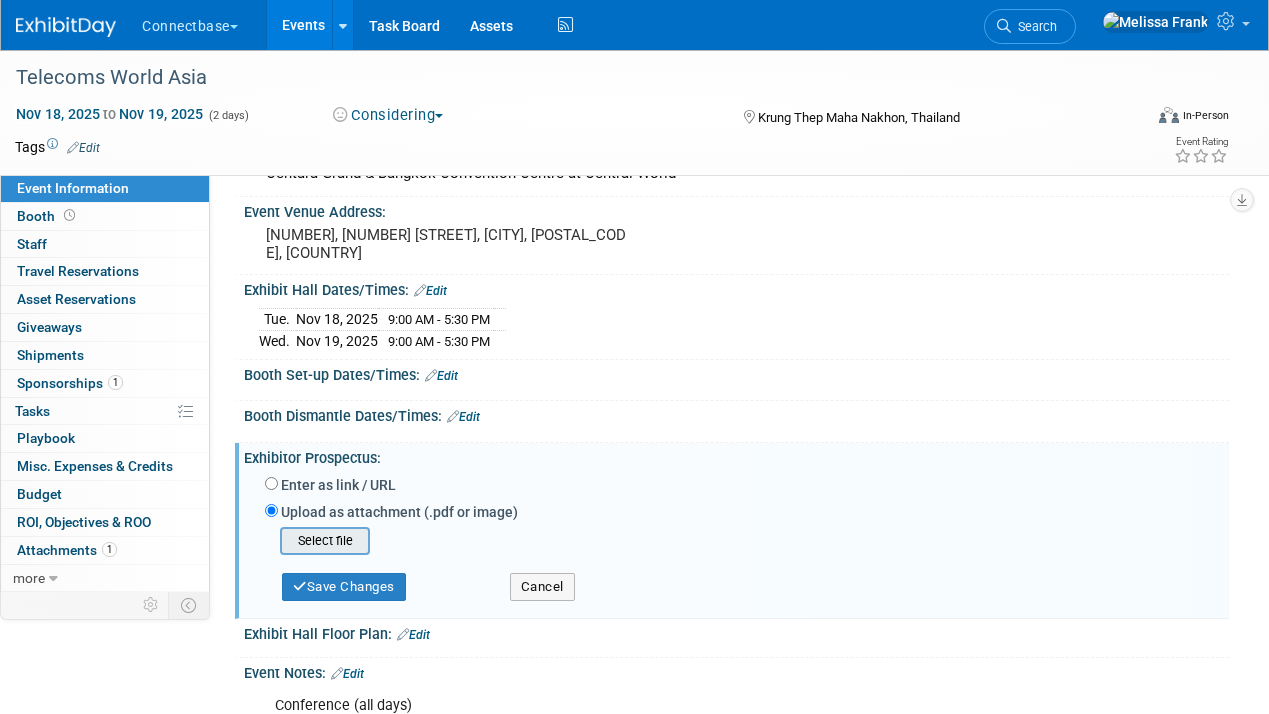 click at bounding box center (249, 541) 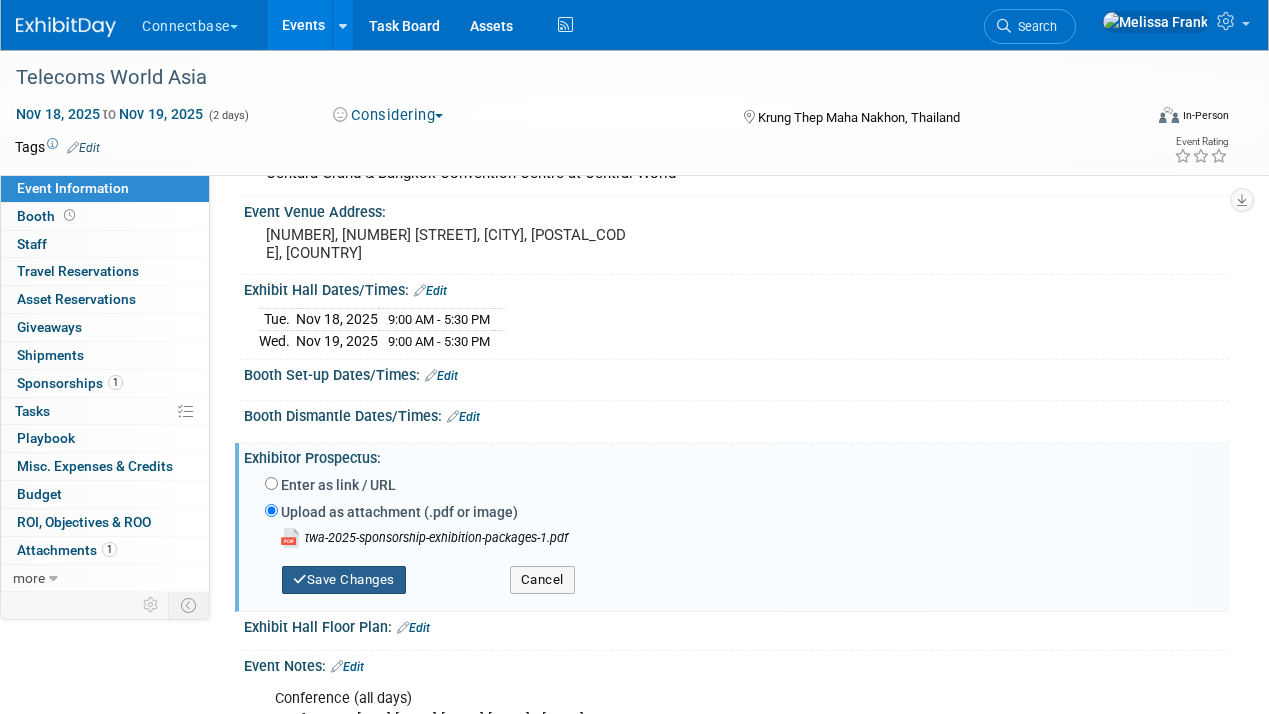 click on "Save Changes" at bounding box center [344, 580] 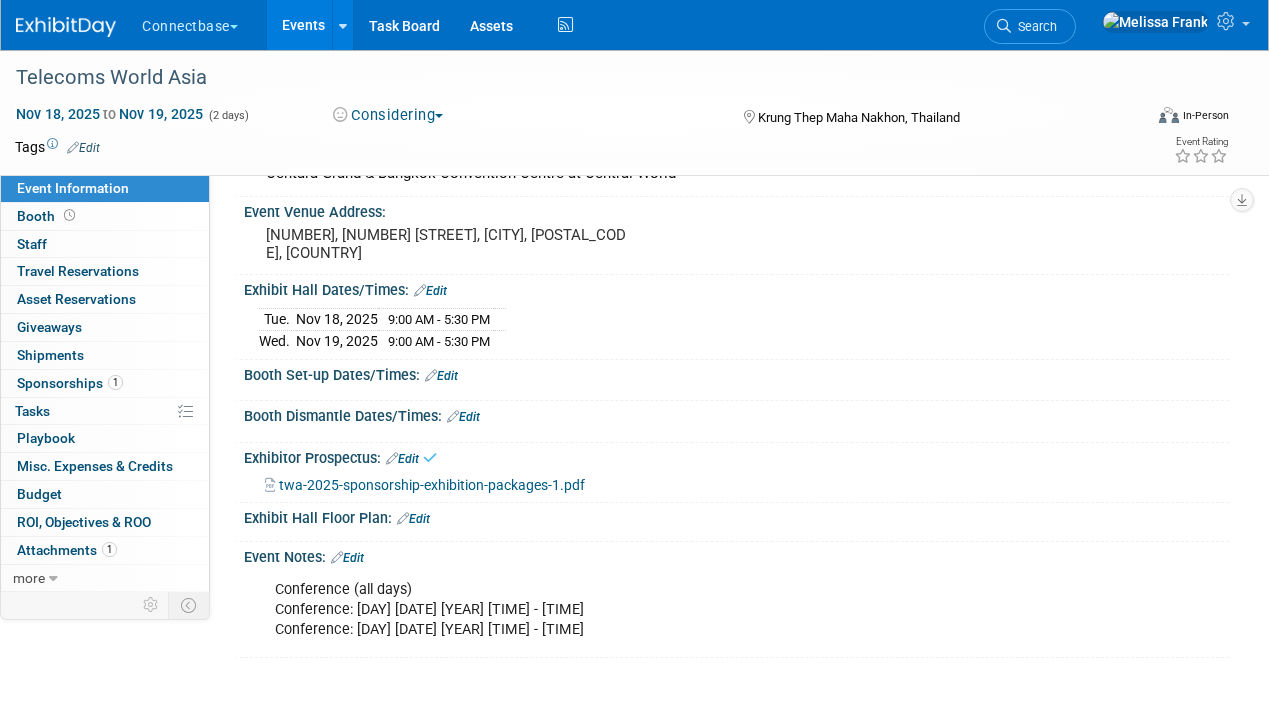 click on "Sponsorships 1" at bounding box center (70, 383) 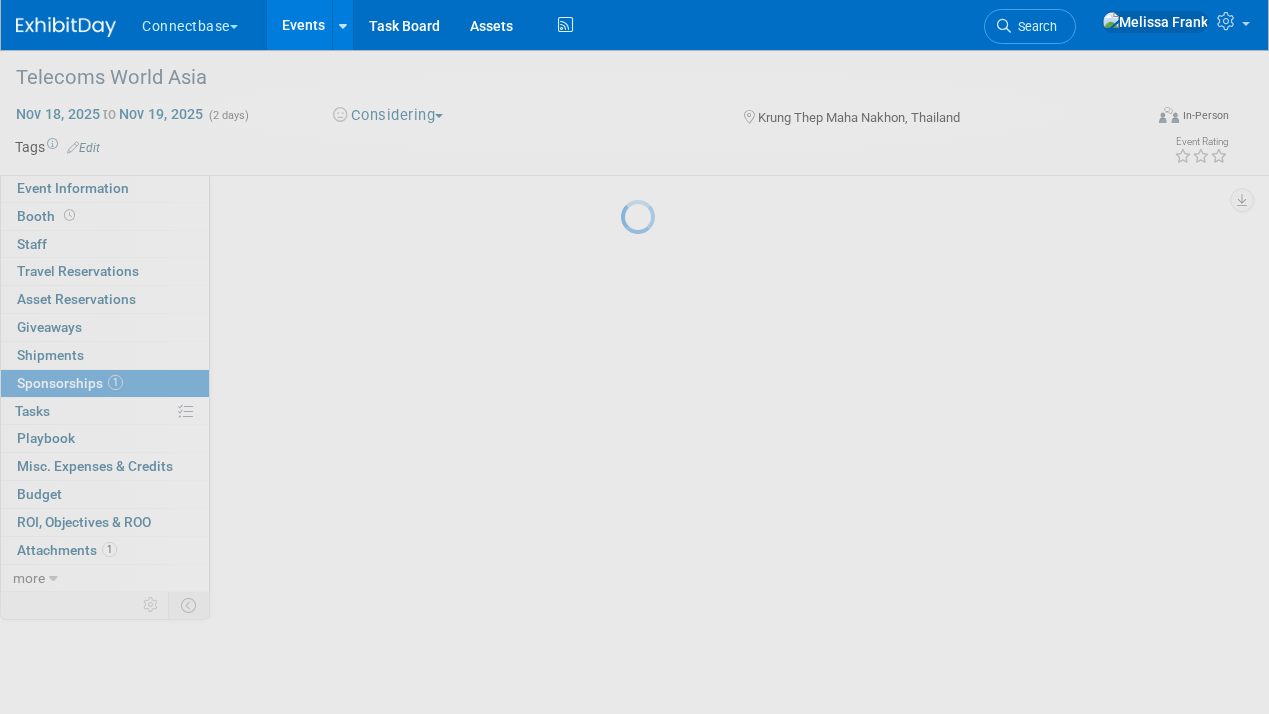 scroll, scrollTop: 0, scrollLeft: 0, axis: both 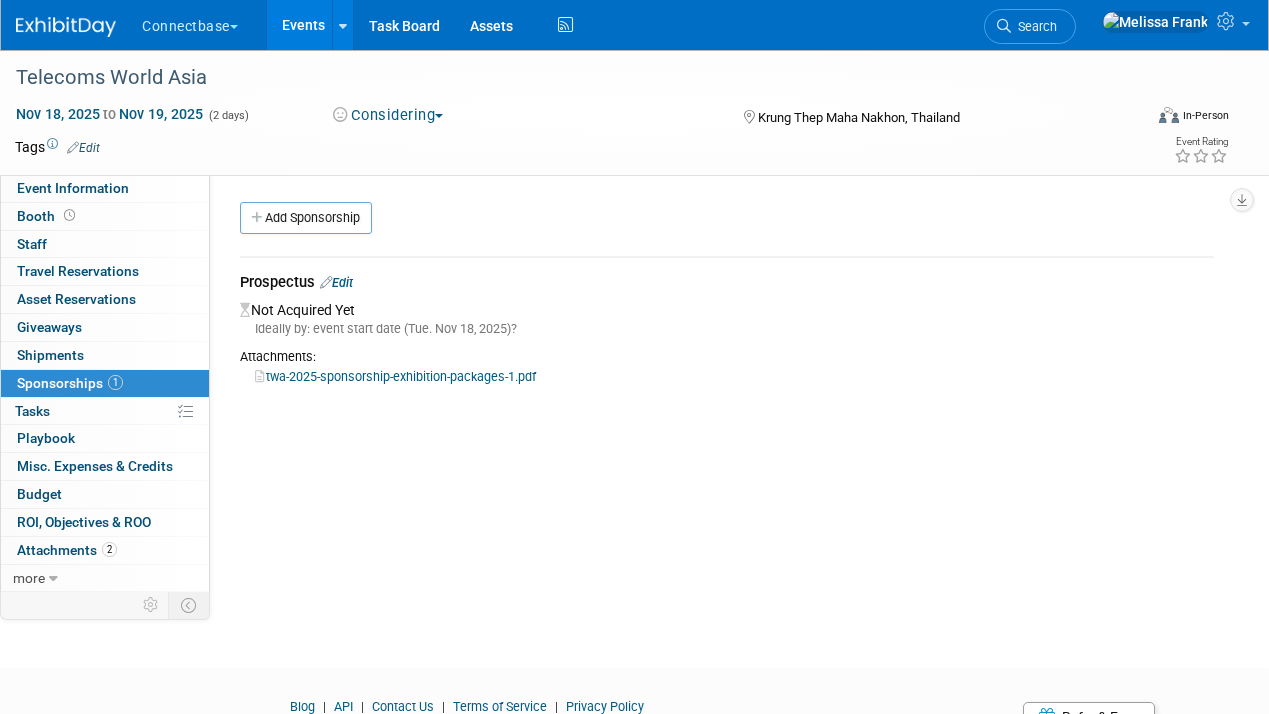 click on "Edit" at bounding box center (336, 282) 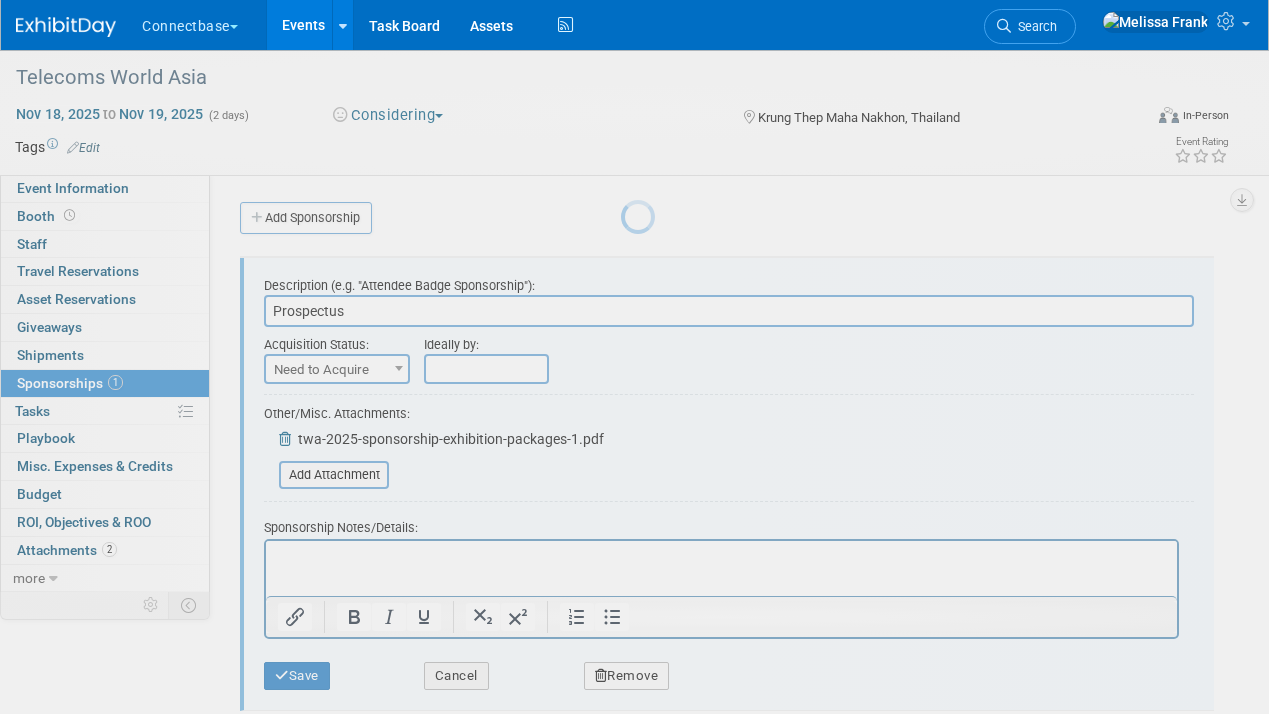 scroll, scrollTop: 30, scrollLeft: 0, axis: vertical 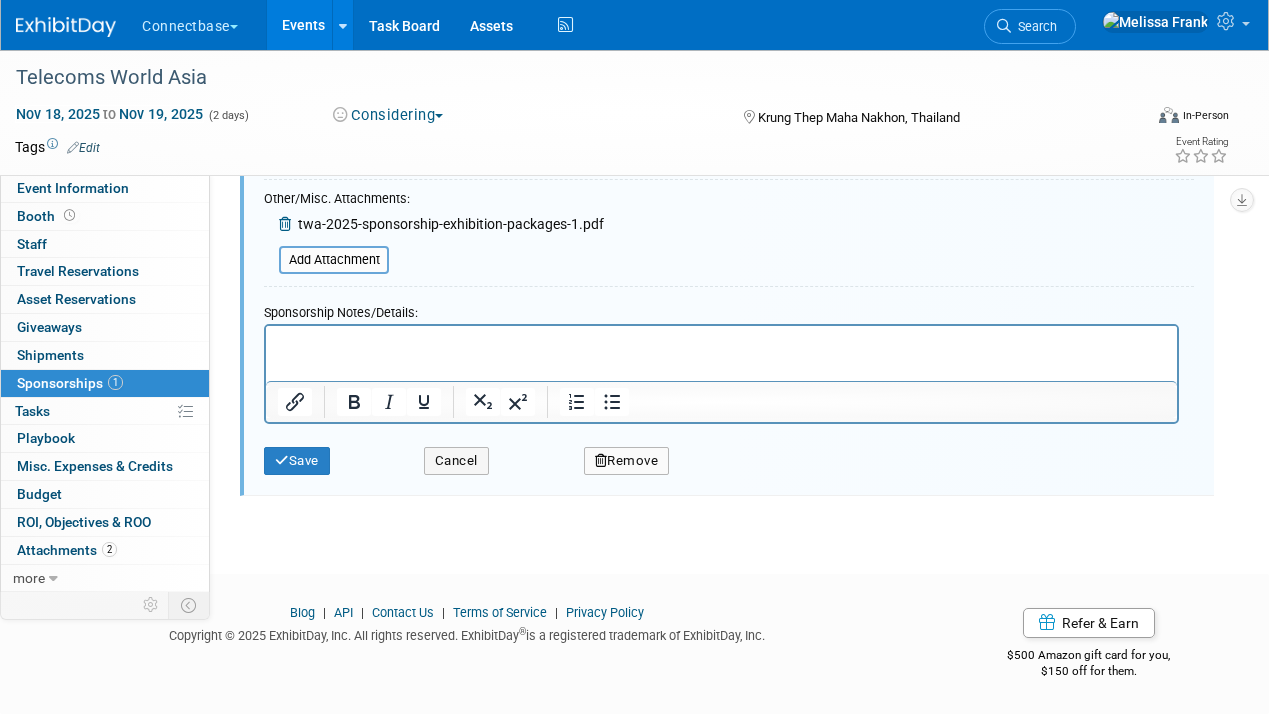 click on "Remove" at bounding box center [627, 461] 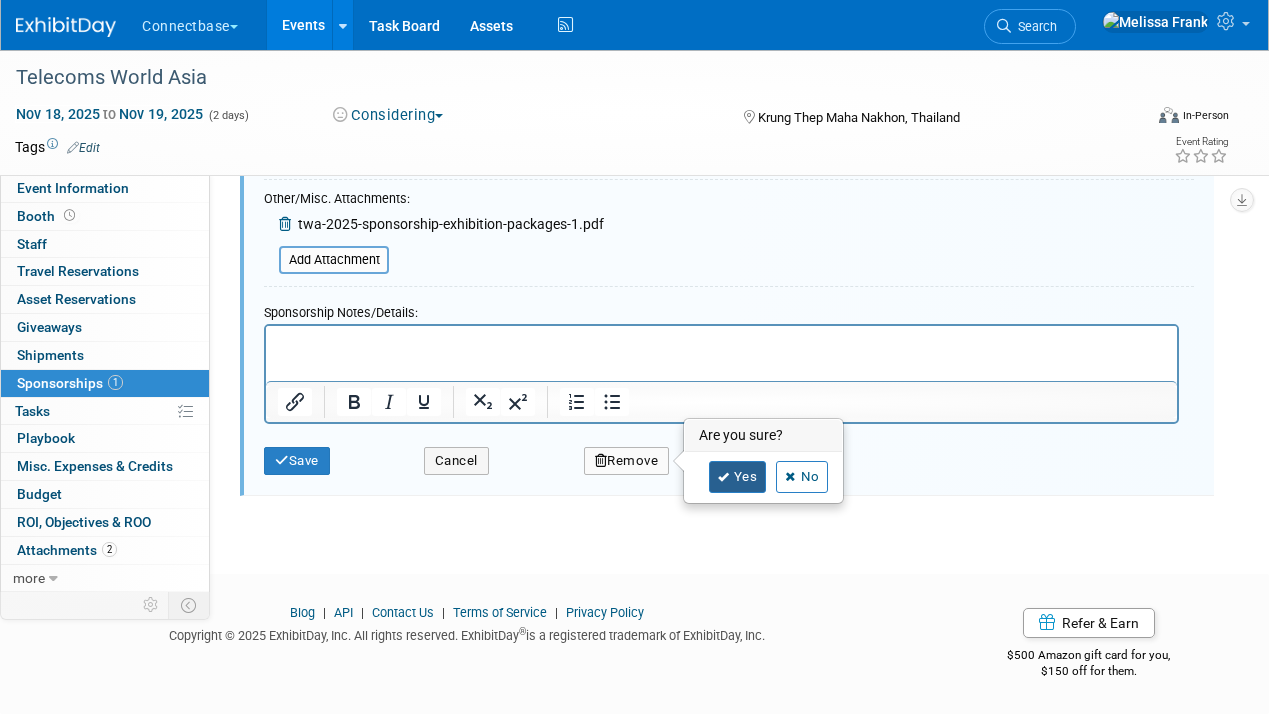 click on "Yes" at bounding box center (738, 477) 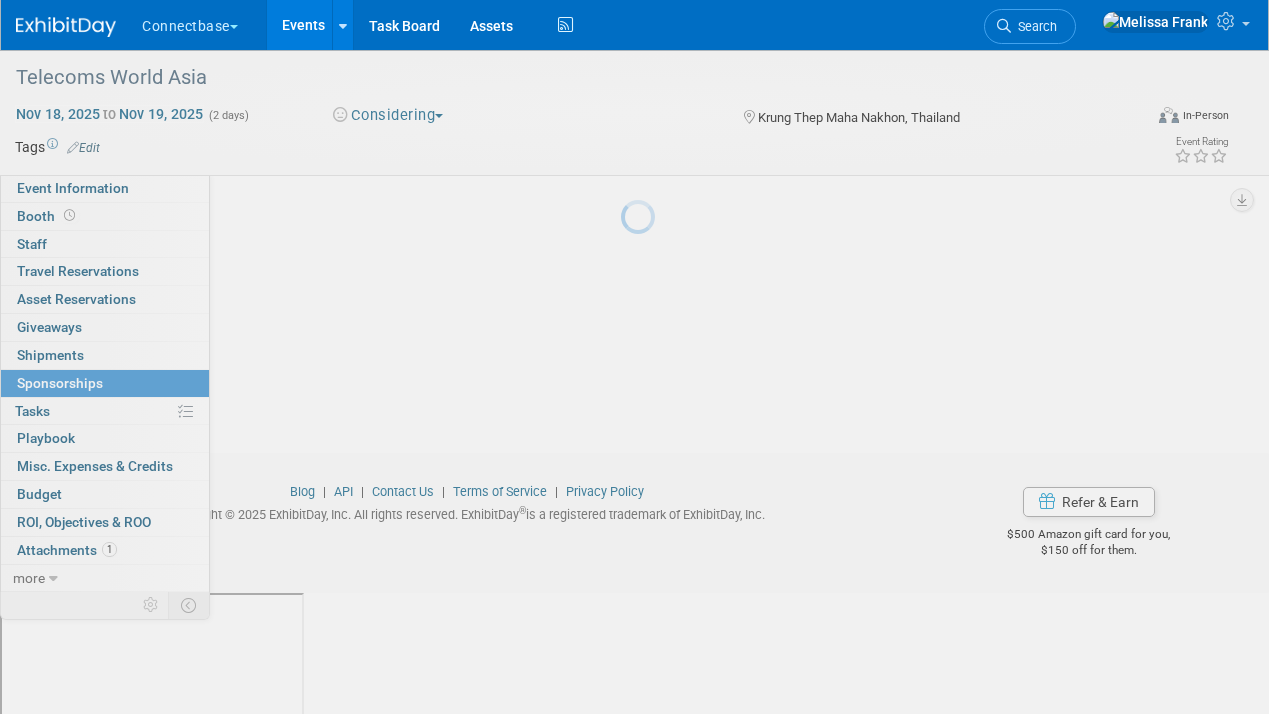 scroll, scrollTop: 94, scrollLeft: 0, axis: vertical 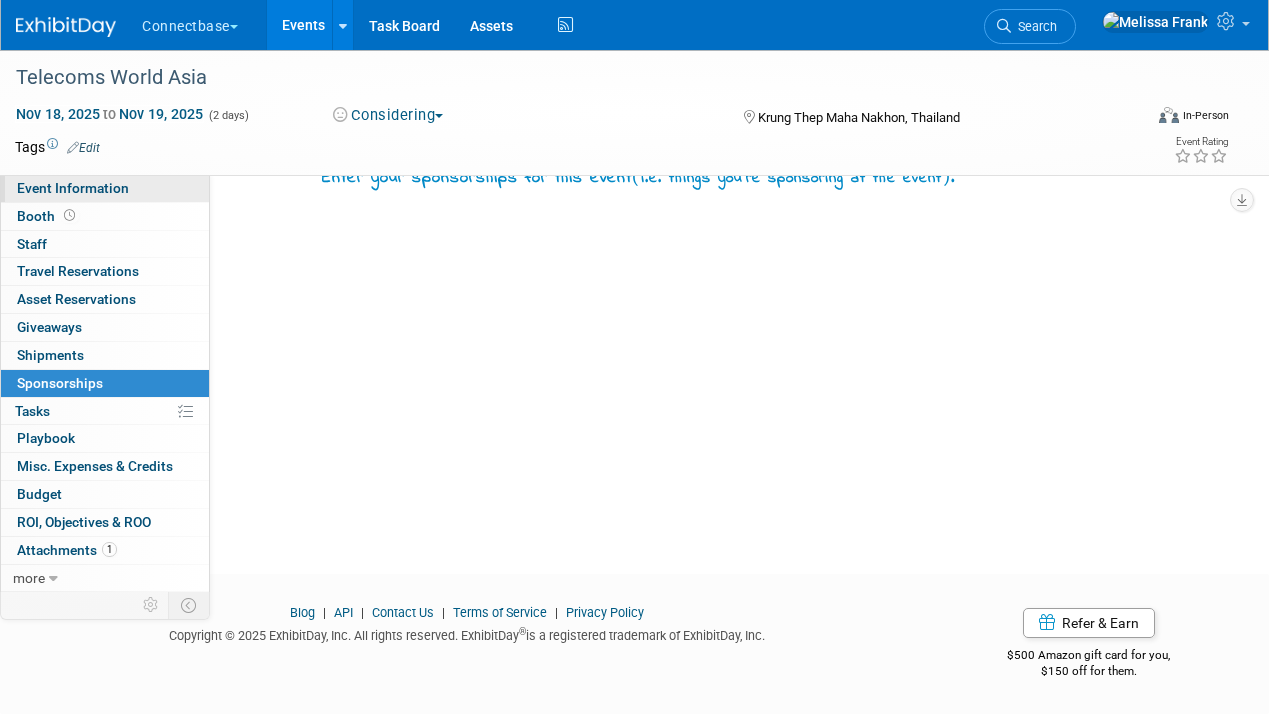 click on "Event Information" at bounding box center [73, 188] 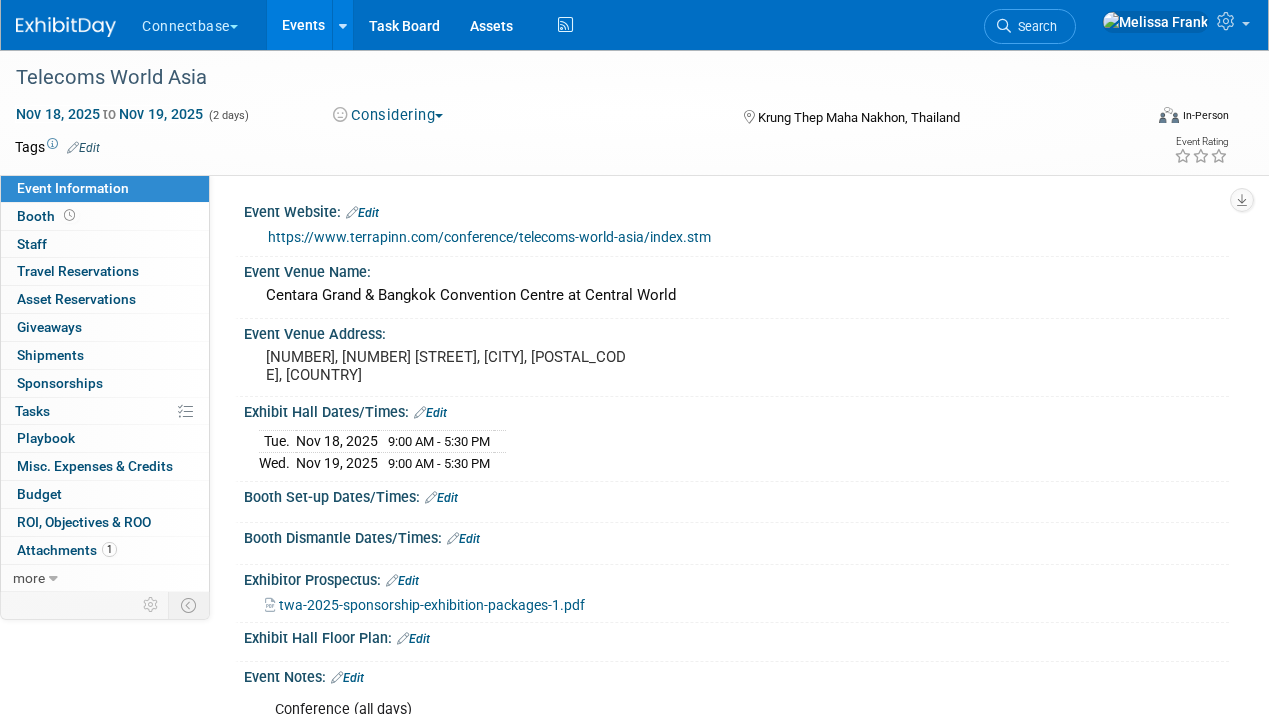 click on "Events" at bounding box center [303, 25] 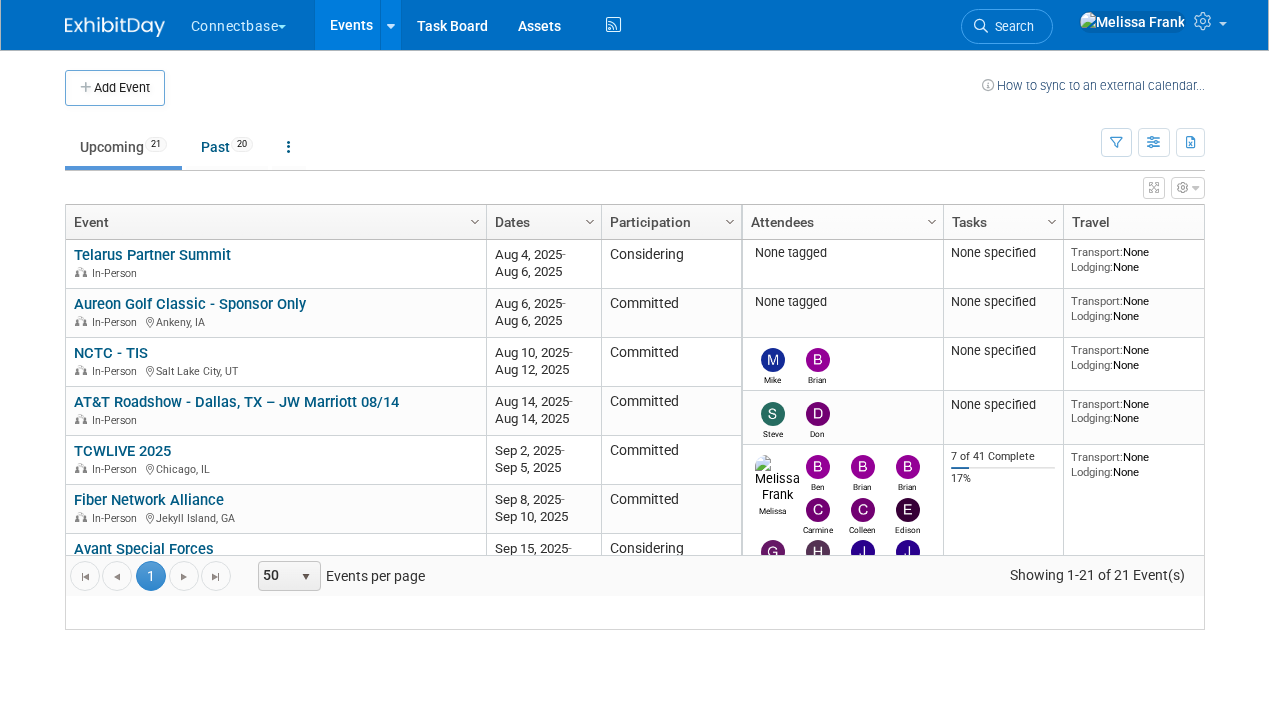 scroll, scrollTop: 0, scrollLeft: 0, axis: both 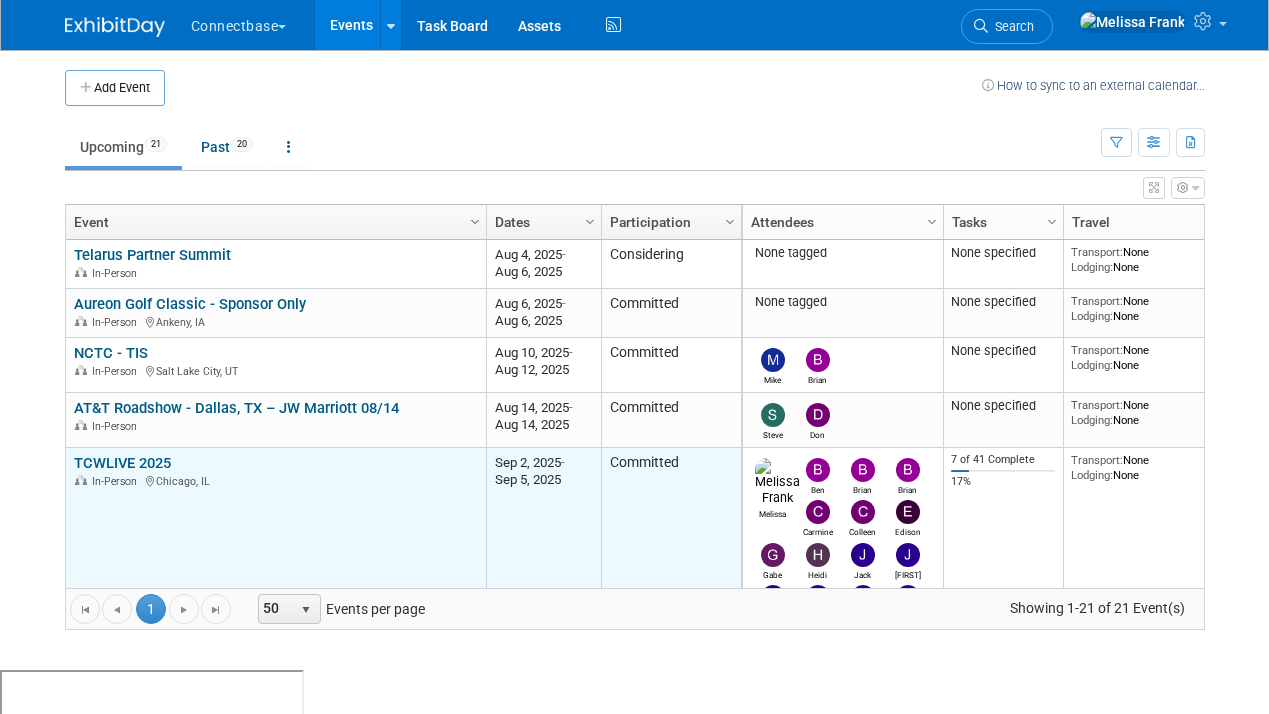 click on "TCWLIVE 2025" at bounding box center [122, 463] 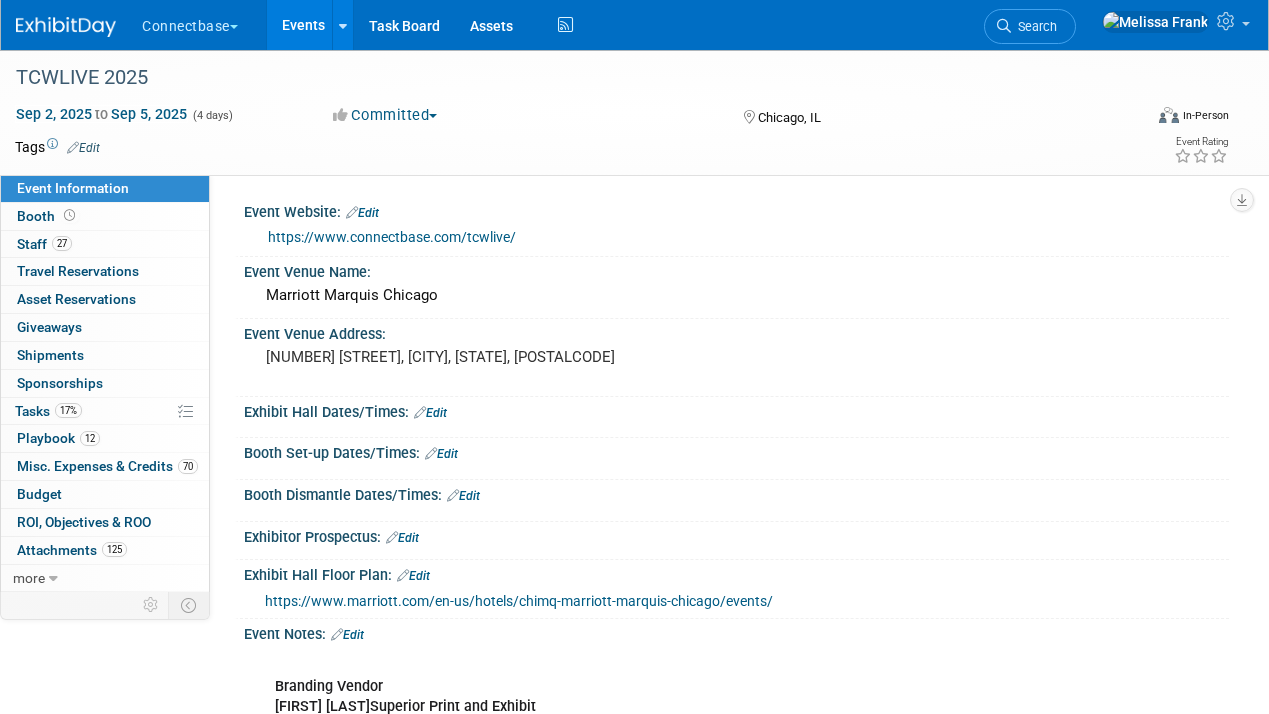scroll, scrollTop: 0, scrollLeft: 0, axis: both 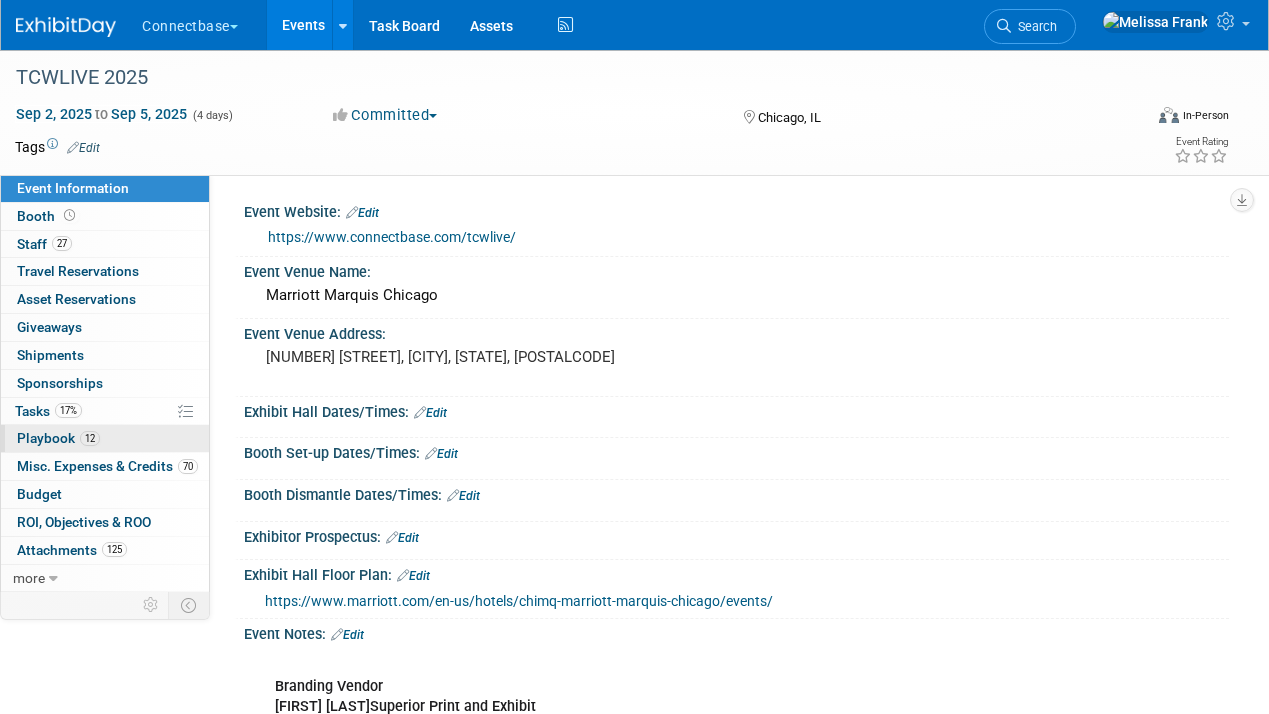 click on "Playbook 12" at bounding box center (58, 438) 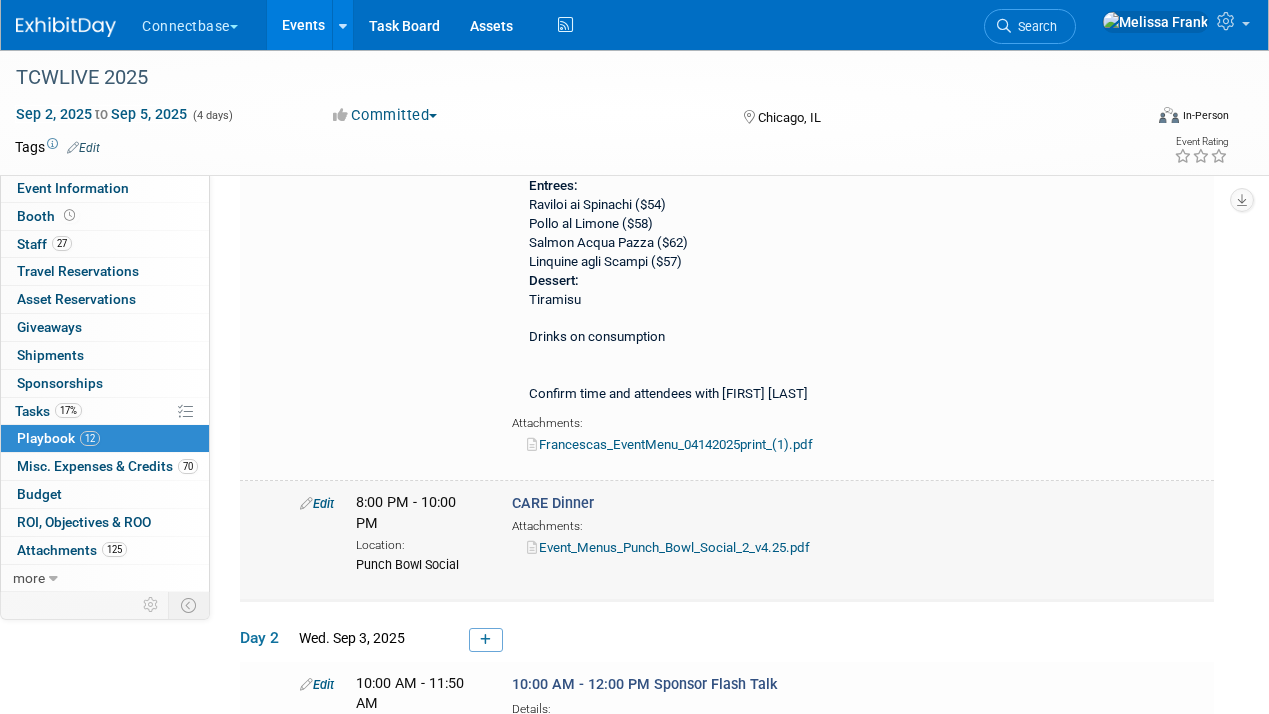scroll, scrollTop: 594, scrollLeft: 0, axis: vertical 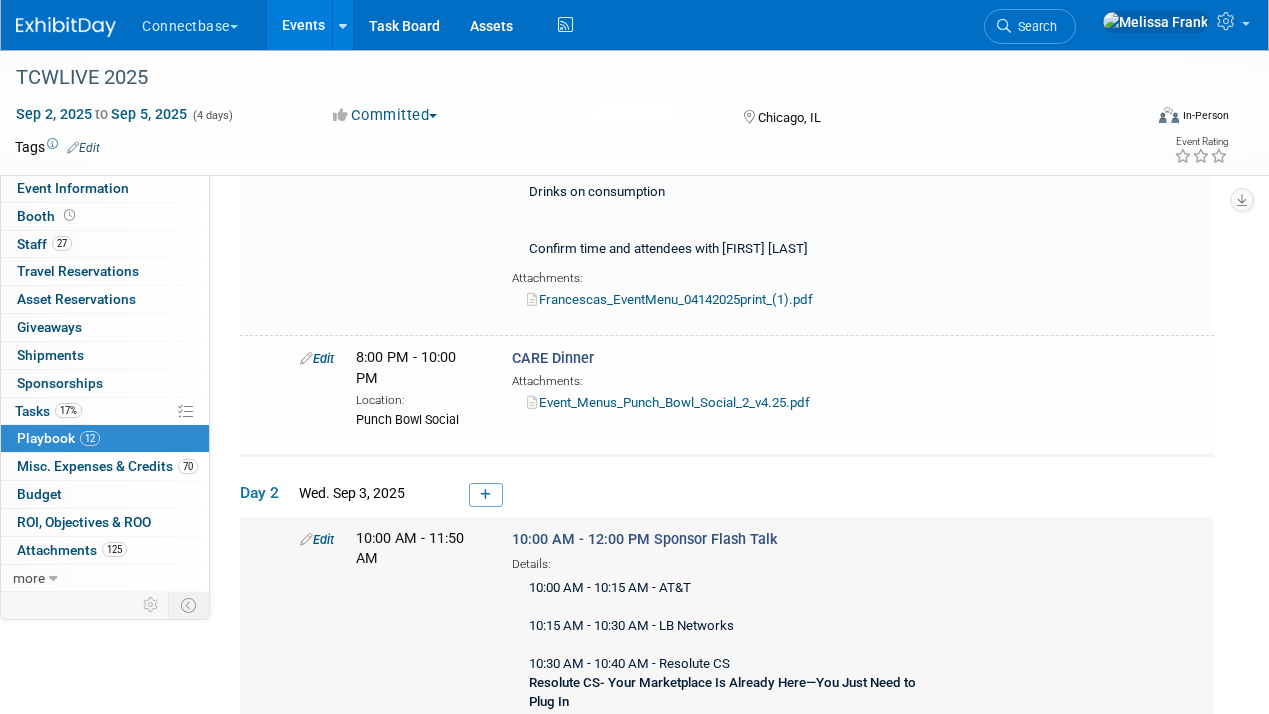 click on "Edit" at bounding box center (313, 539) 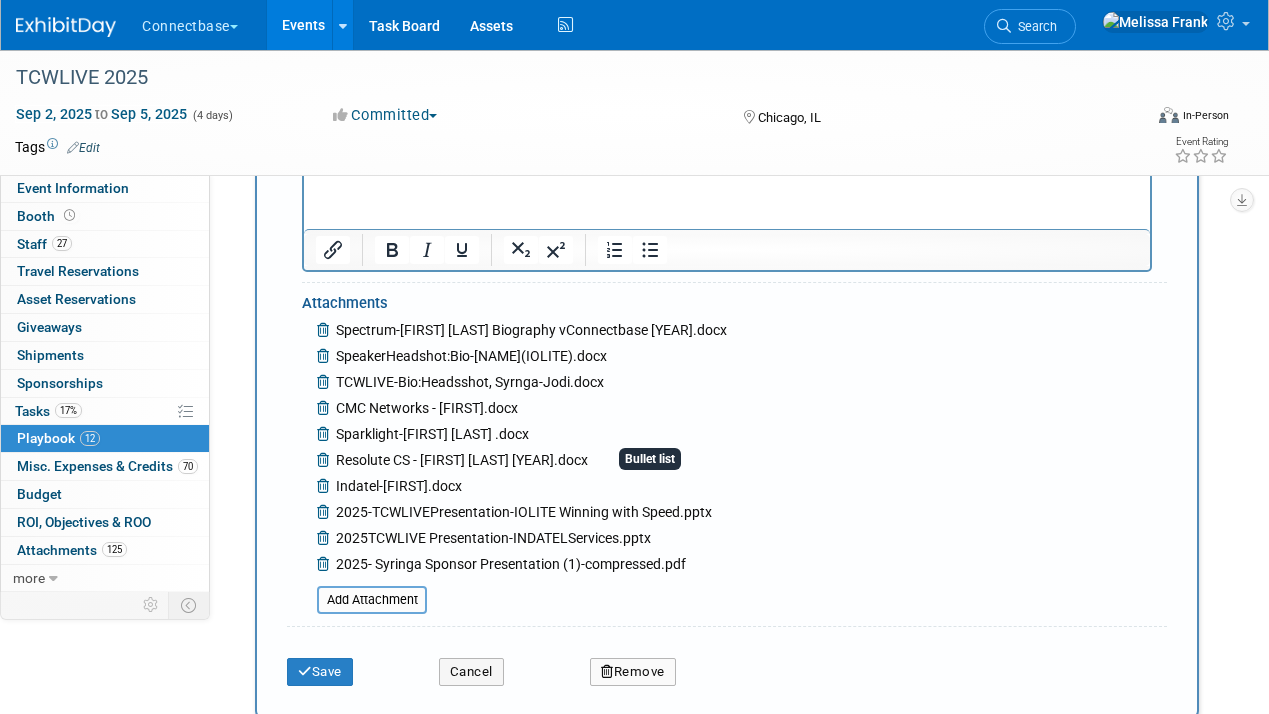 scroll, scrollTop: 2710, scrollLeft: 0, axis: vertical 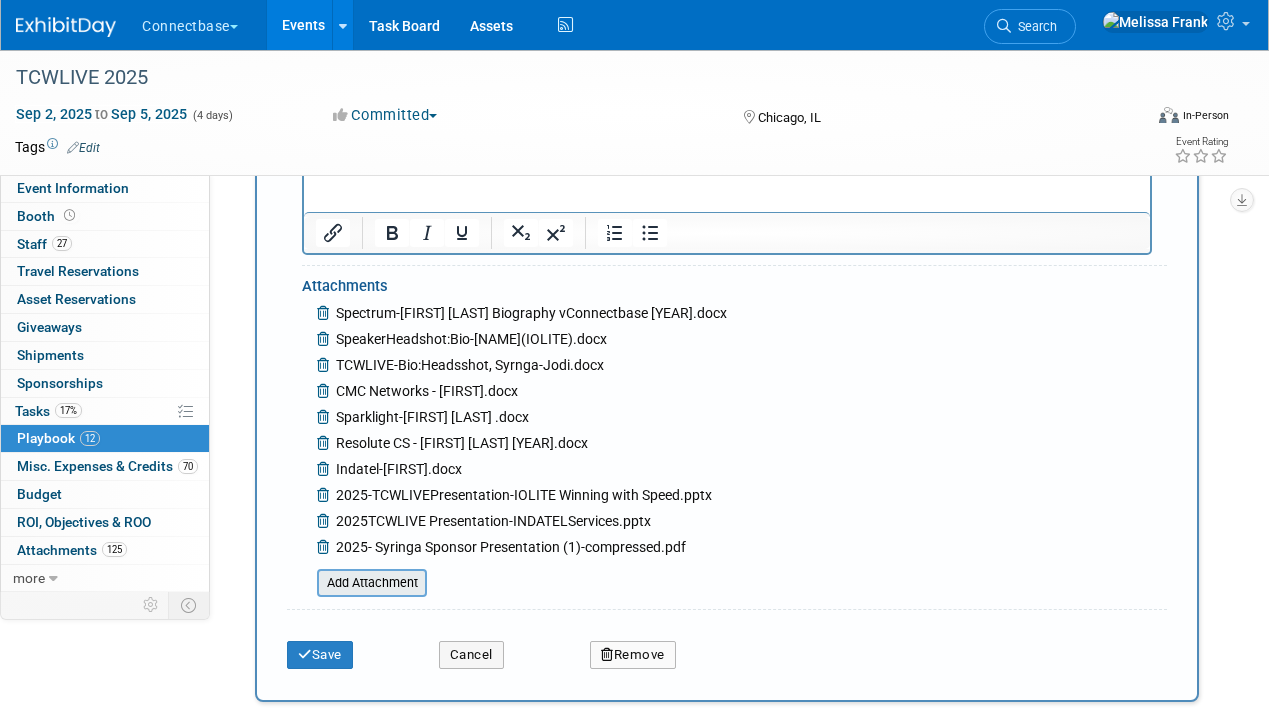 click at bounding box center (306, 583) 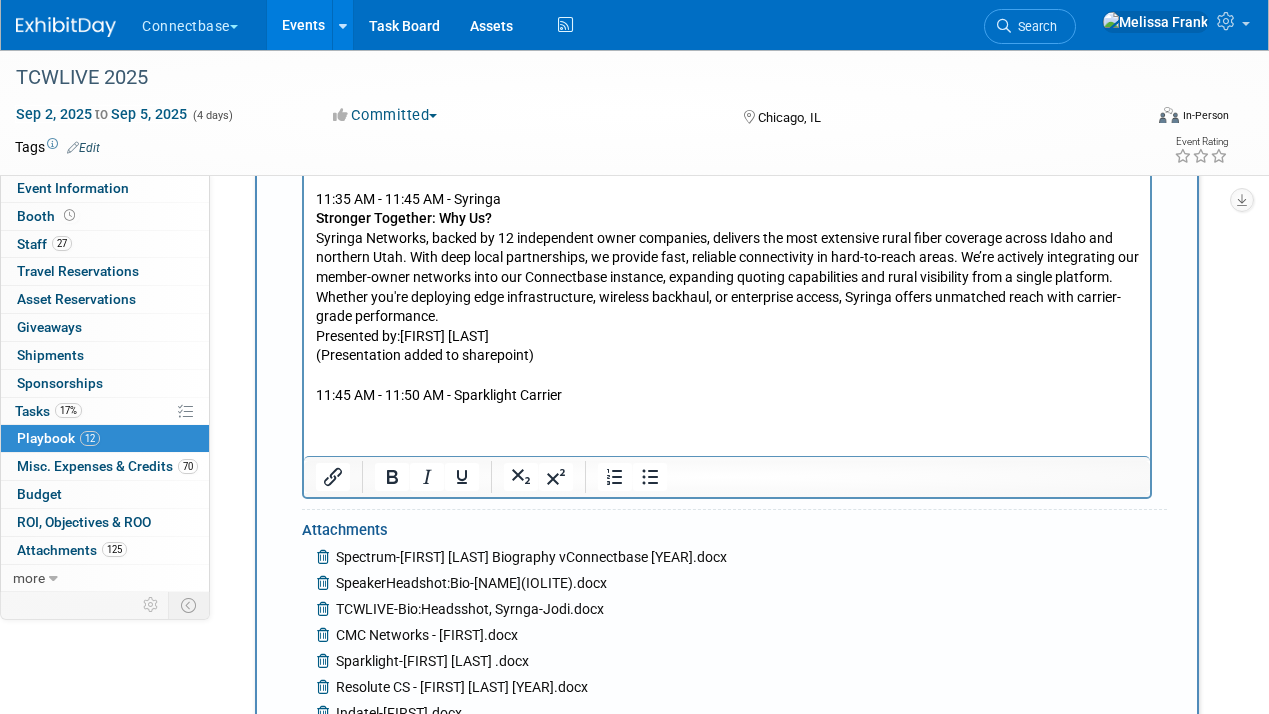 scroll, scrollTop: 2682, scrollLeft: 0, axis: vertical 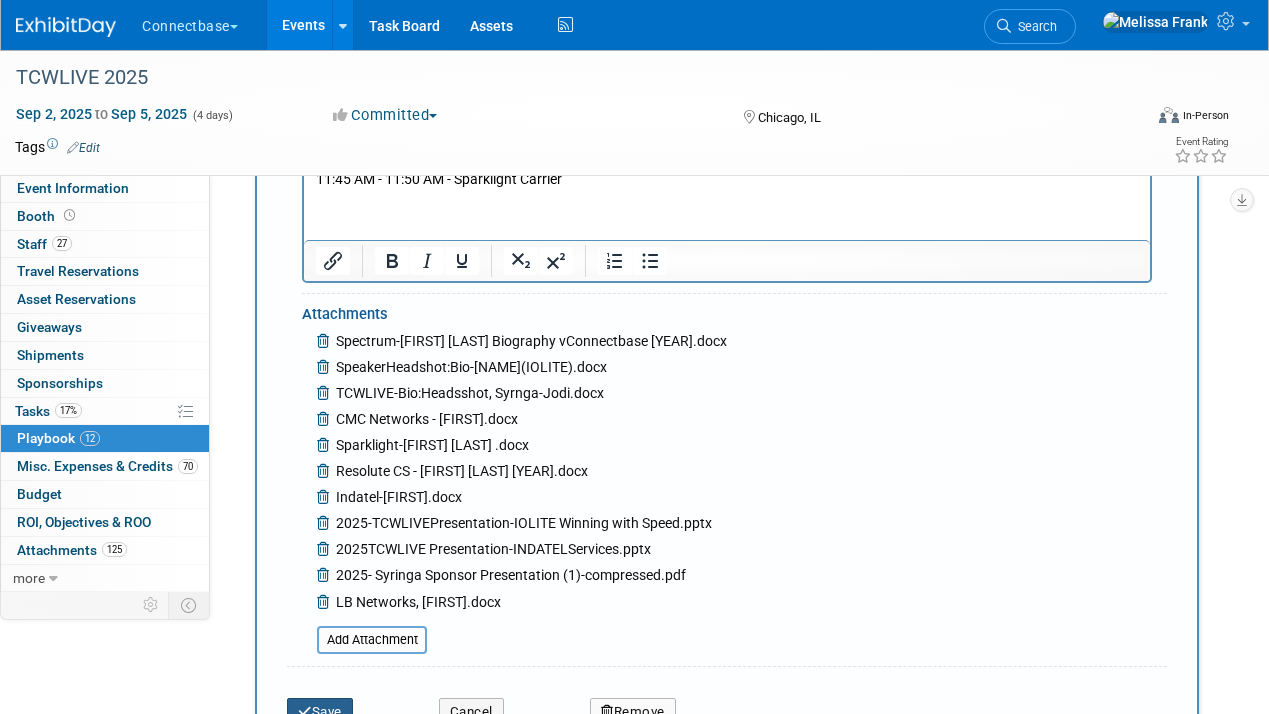 click on "Save" at bounding box center (320, 712) 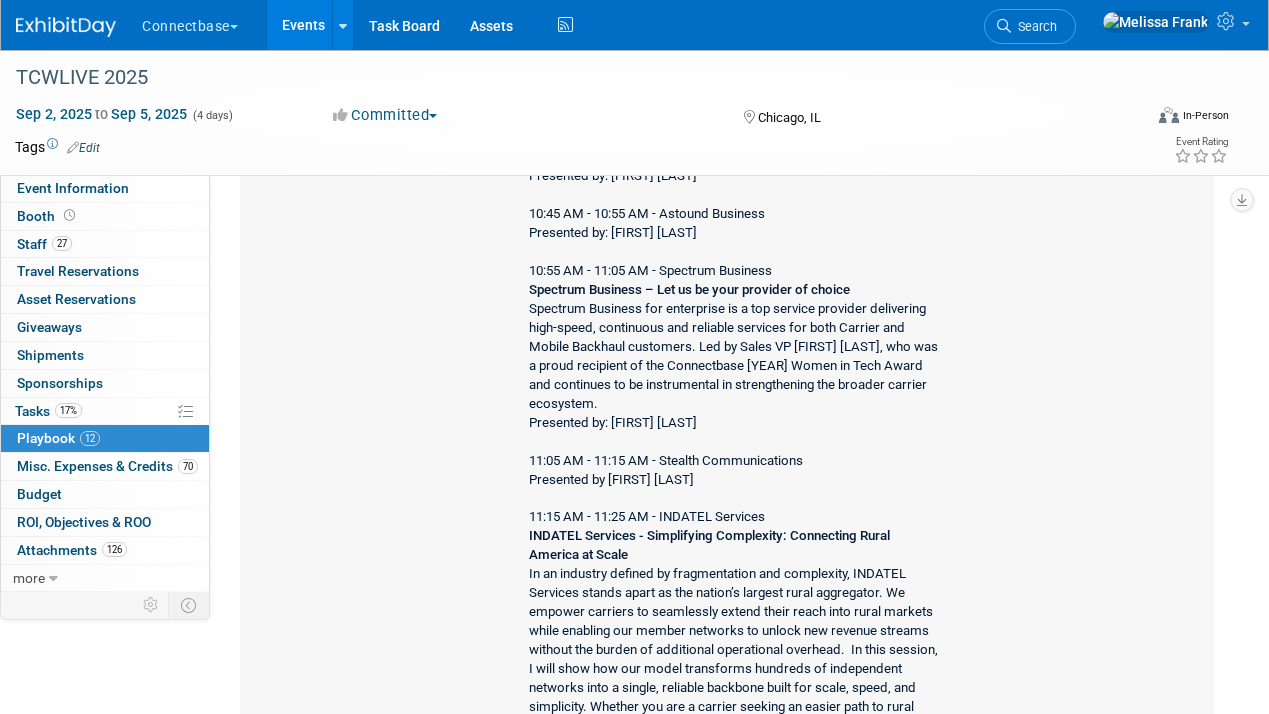 scroll, scrollTop: 1457, scrollLeft: 0, axis: vertical 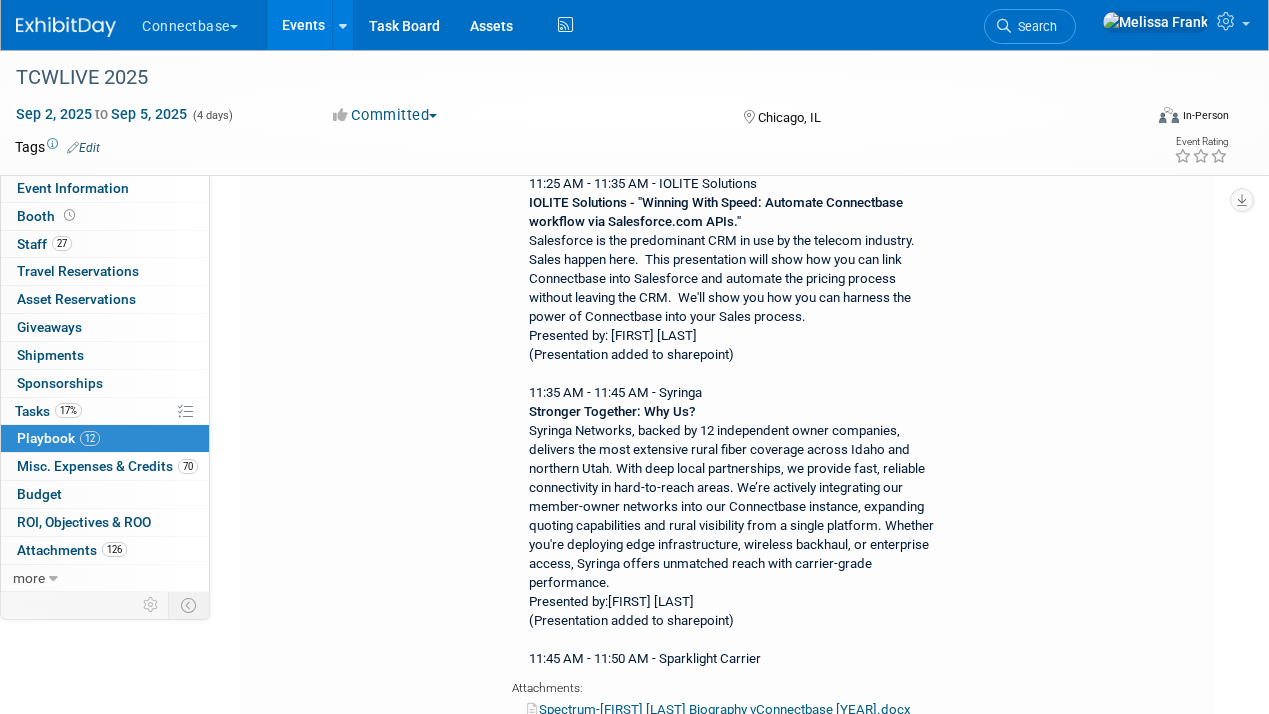click on "12
Playbook 12" at bounding box center (105, 438) 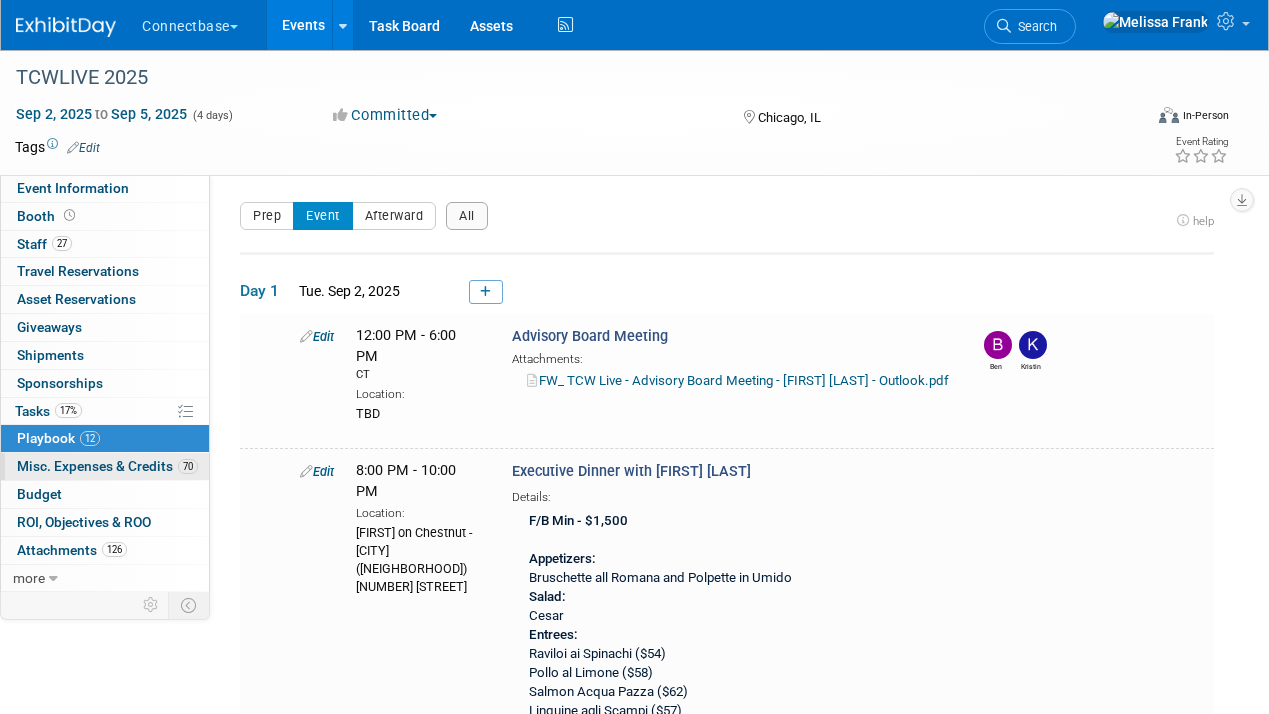 click on "Misc. Expenses & Credits 70" at bounding box center [107, 466] 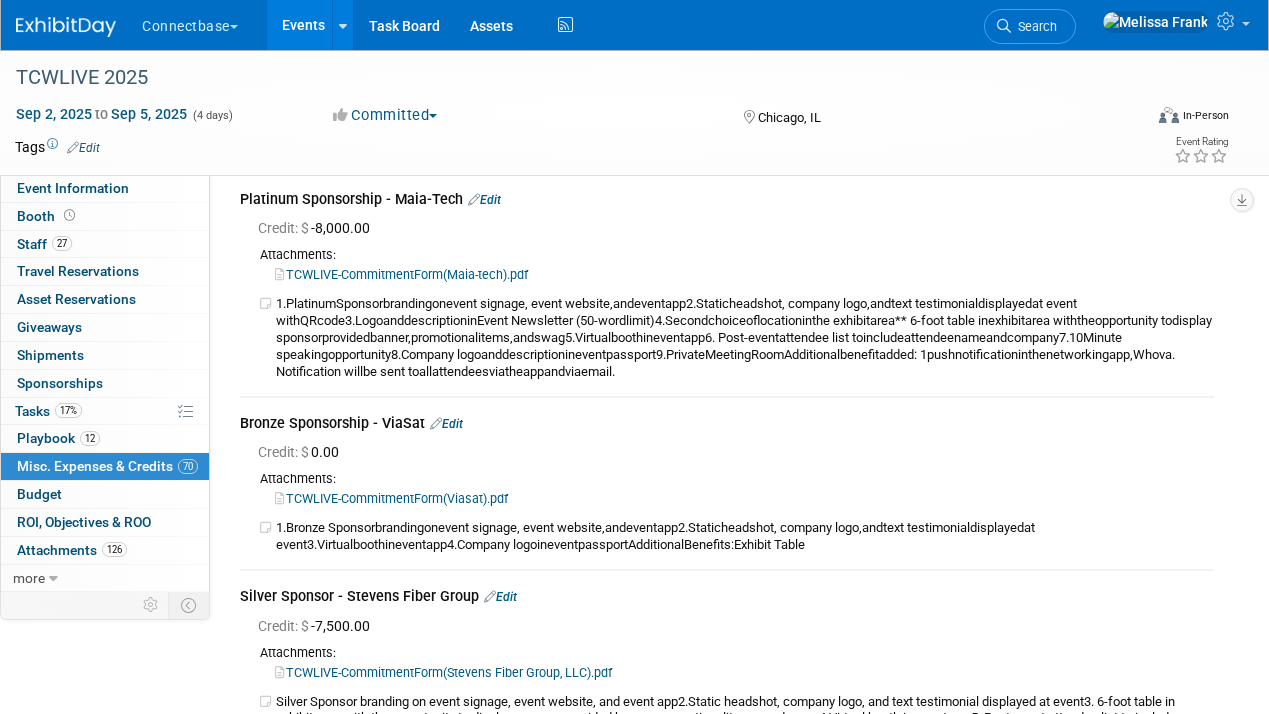 scroll, scrollTop: 16584, scrollLeft: 0, axis: vertical 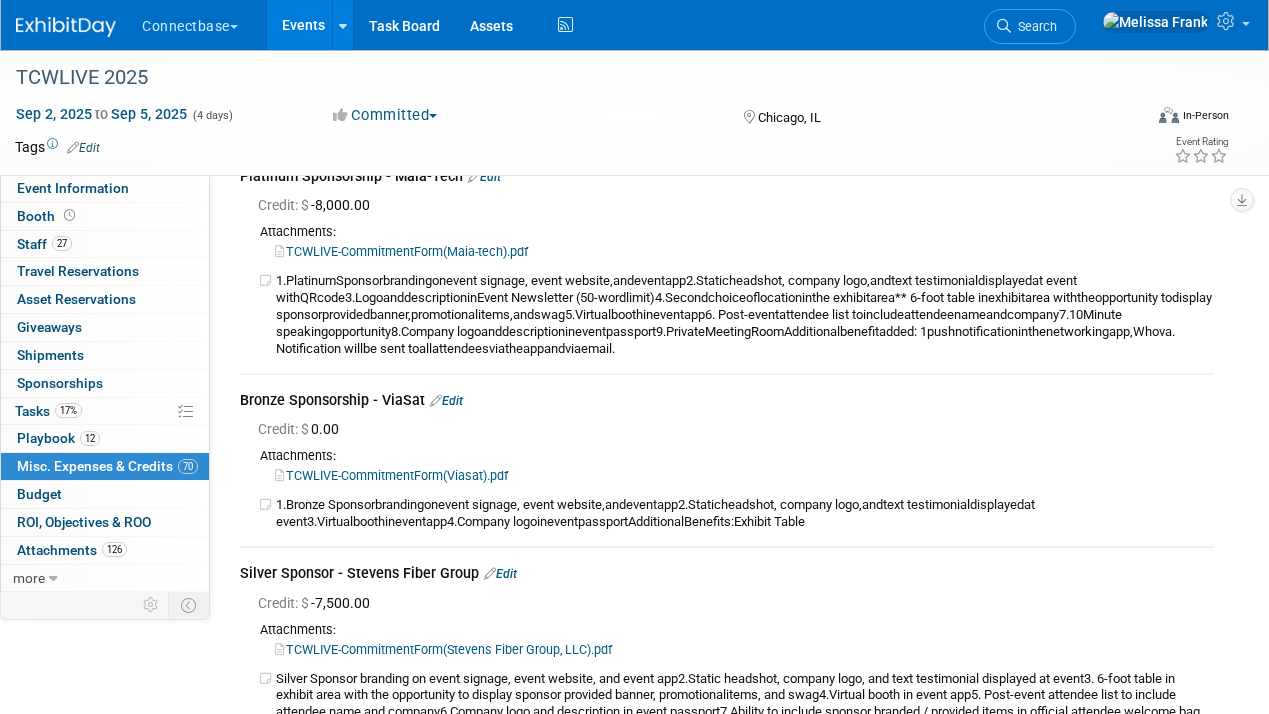 click on "TCWLIVE-CommitmentForm(Maia-tech).pdf" at bounding box center [401, 251] 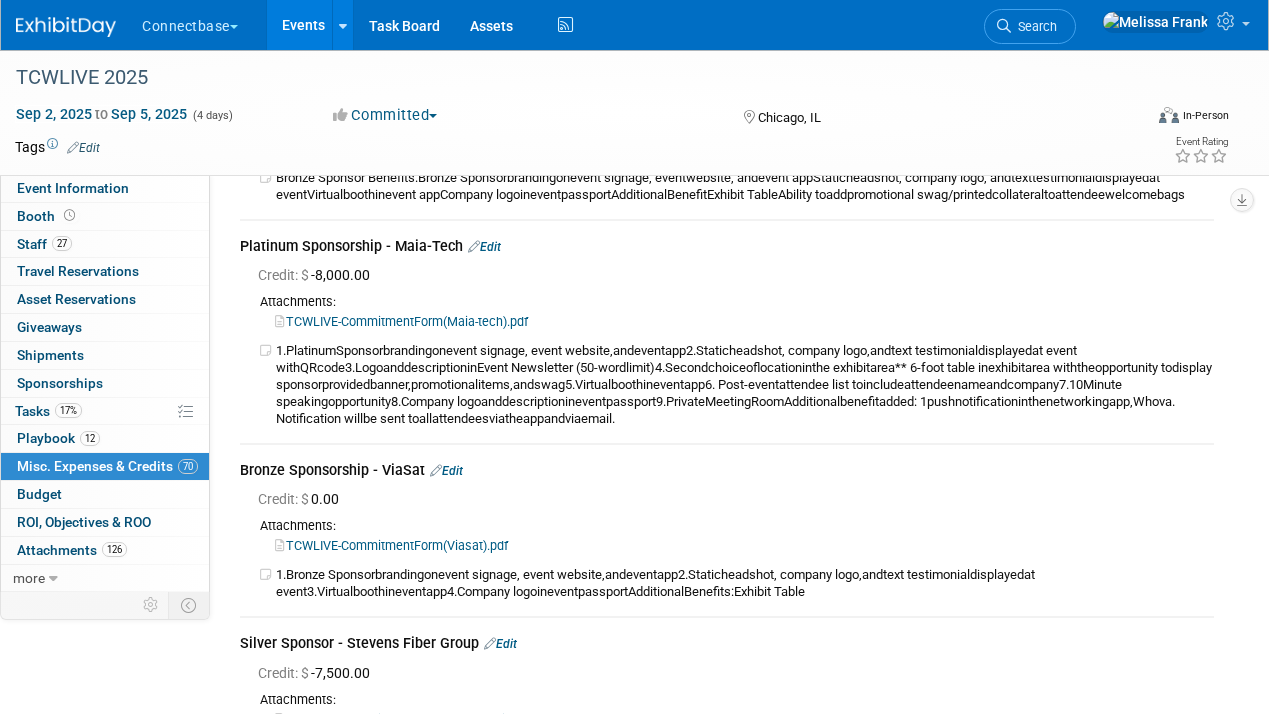 scroll, scrollTop: 16505, scrollLeft: 0, axis: vertical 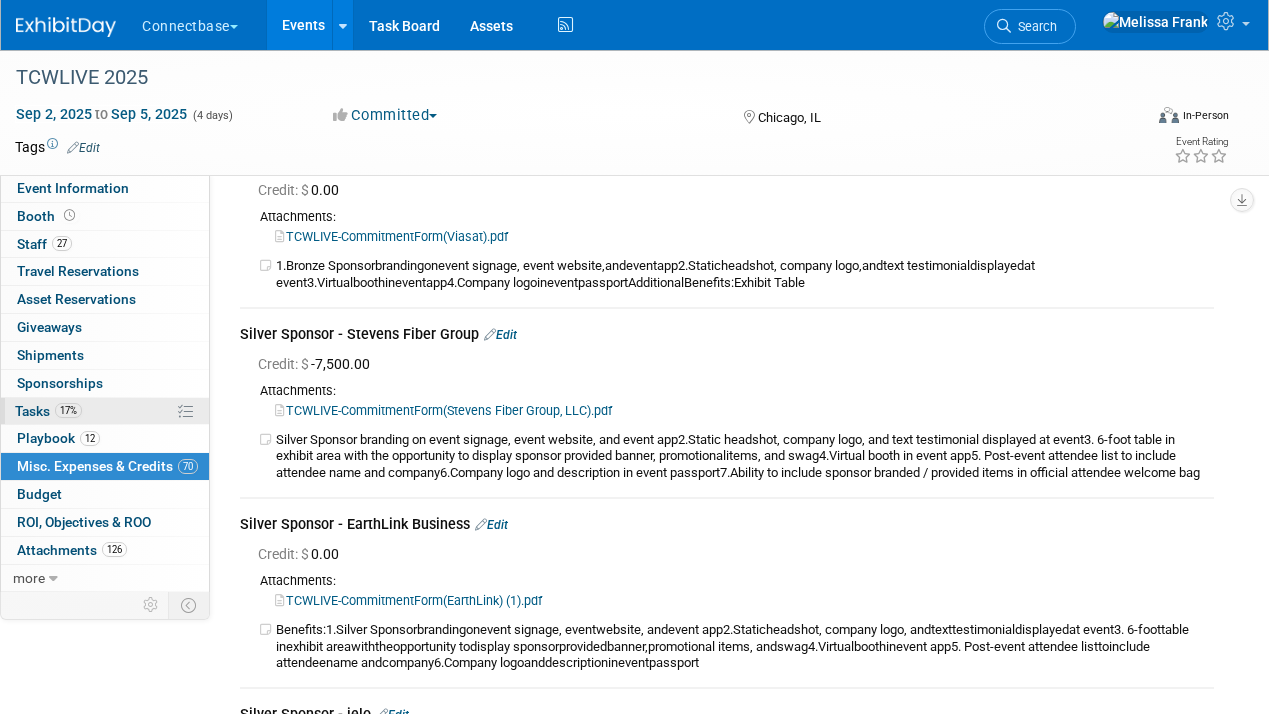click on "17%
Tasks 17%" at bounding box center (105, 411) 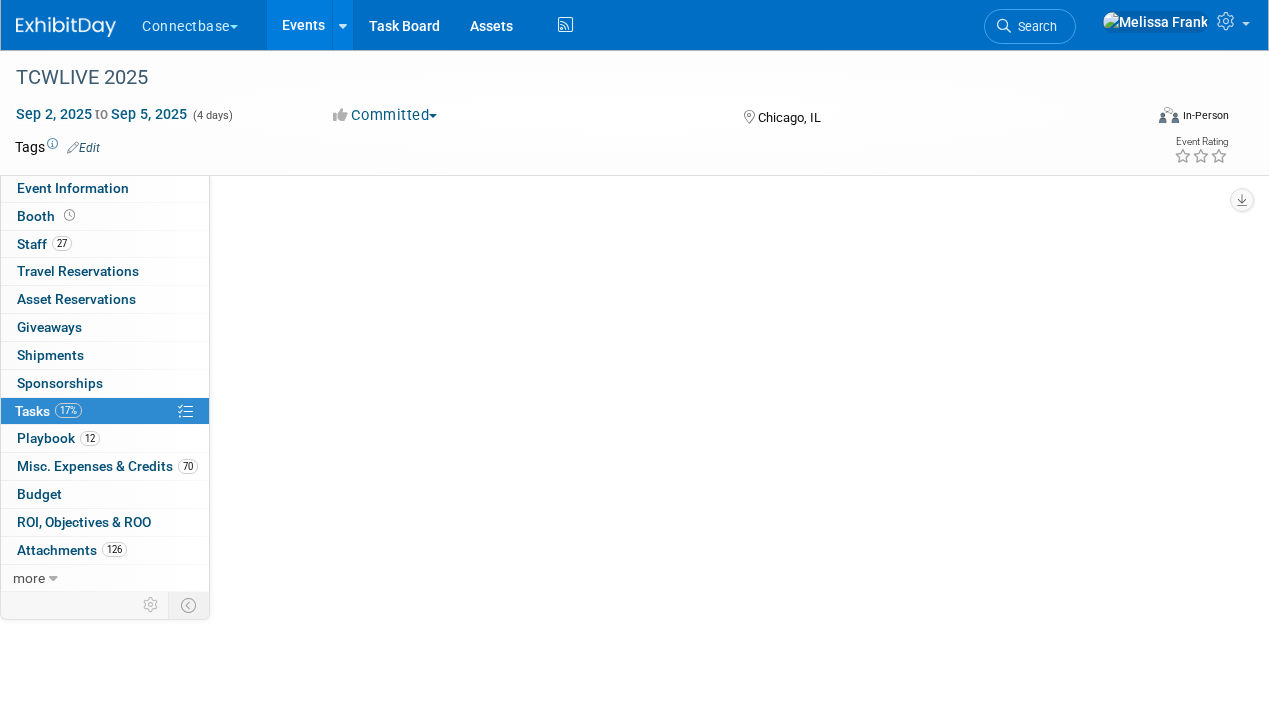 scroll, scrollTop: 0, scrollLeft: 0, axis: both 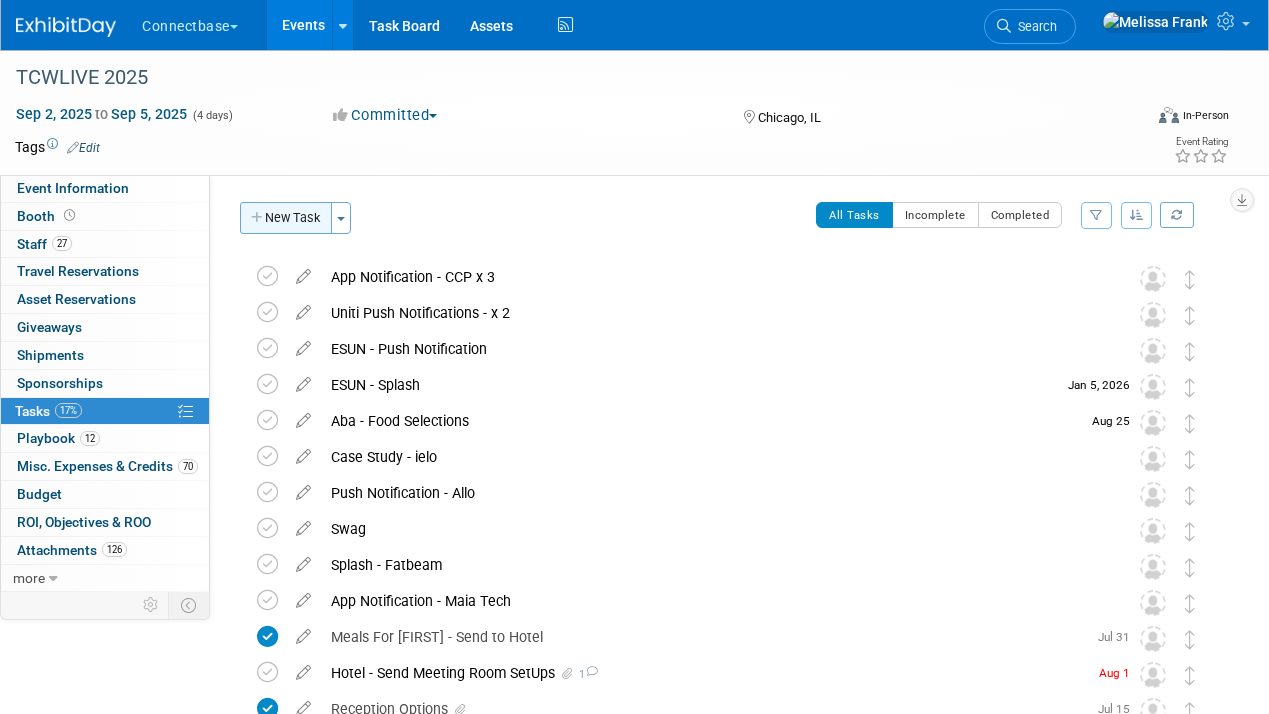 click on "New Task" at bounding box center (286, 218) 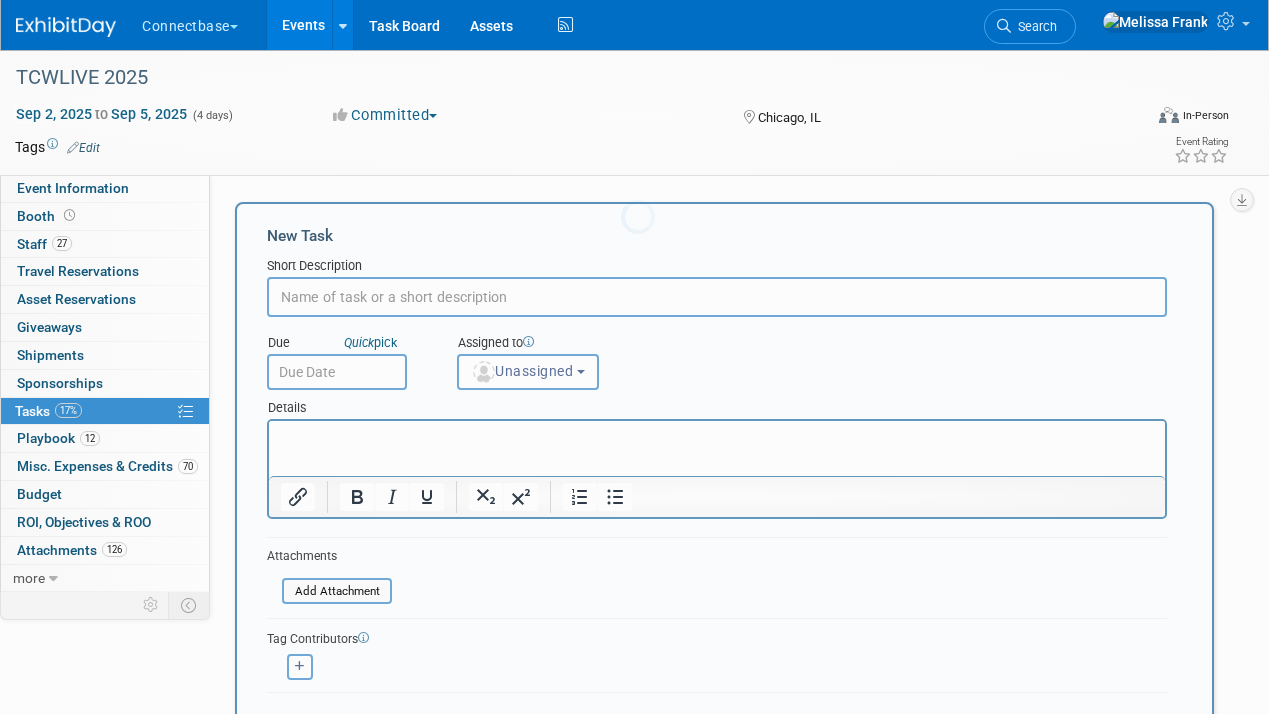 scroll, scrollTop: 0, scrollLeft: 0, axis: both 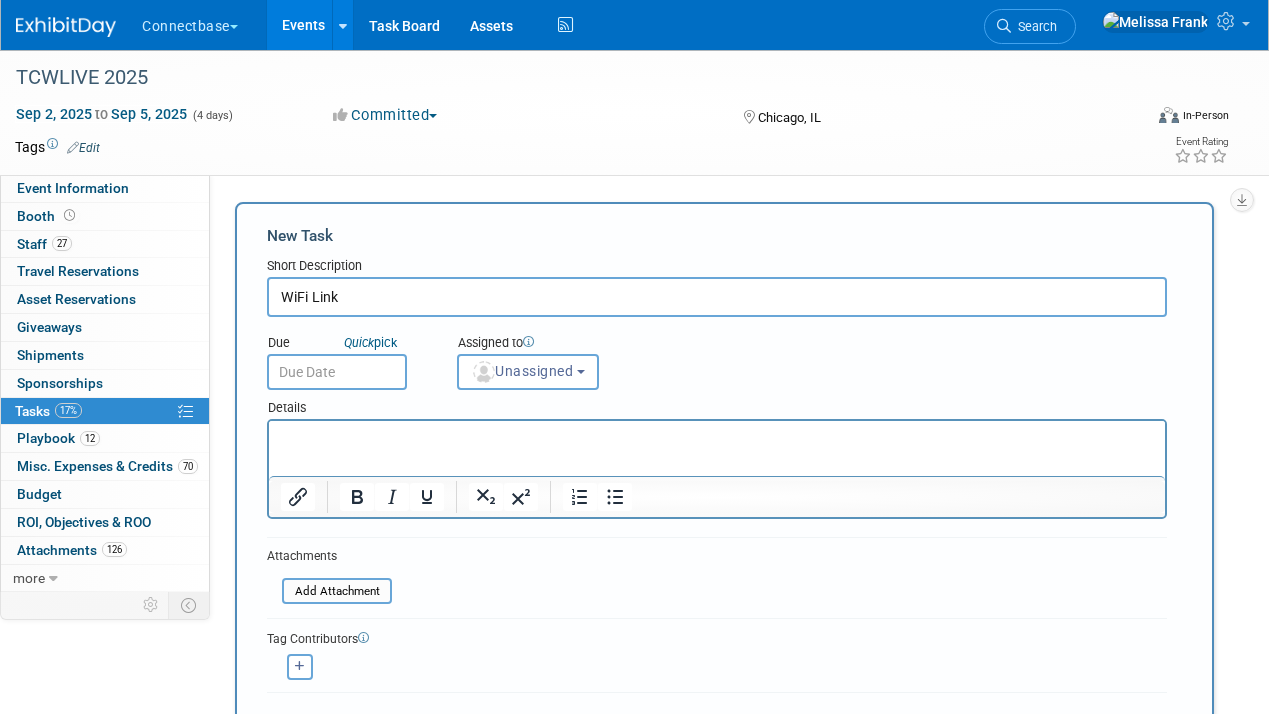 type on "WiFi Link" 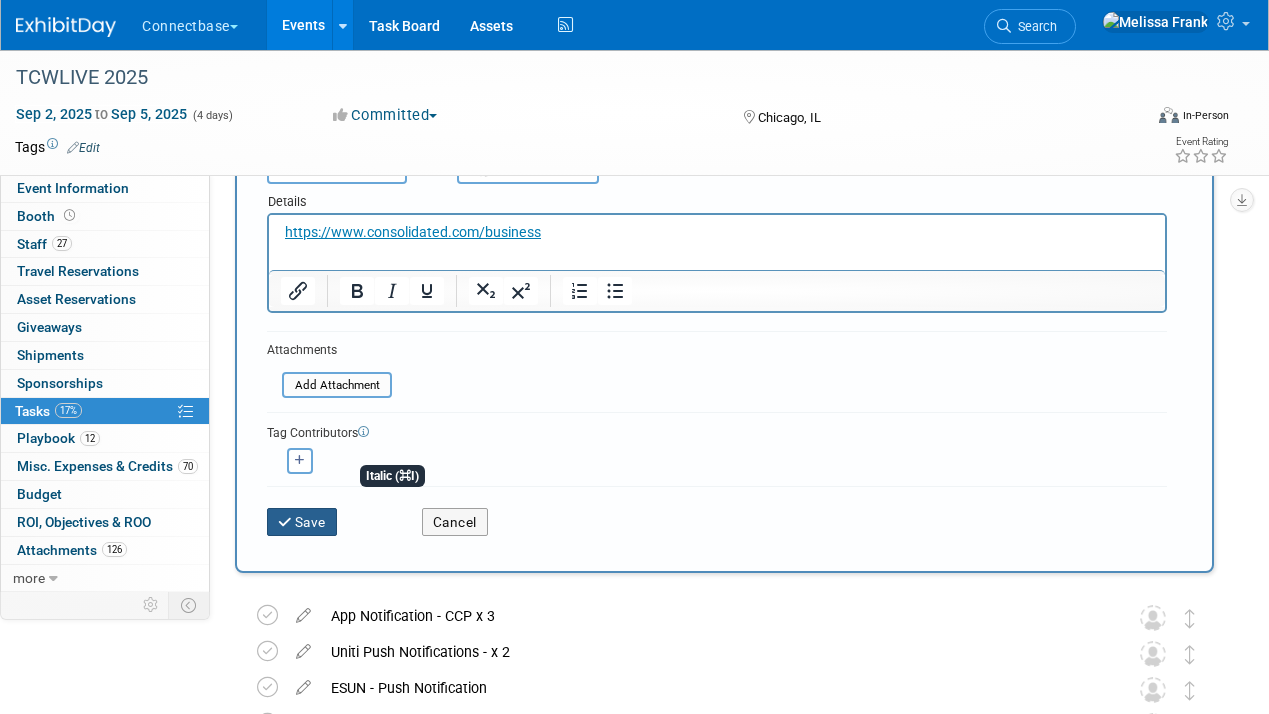scroll, scrollTop: 243, scrollLeft: 0, axis: vertical 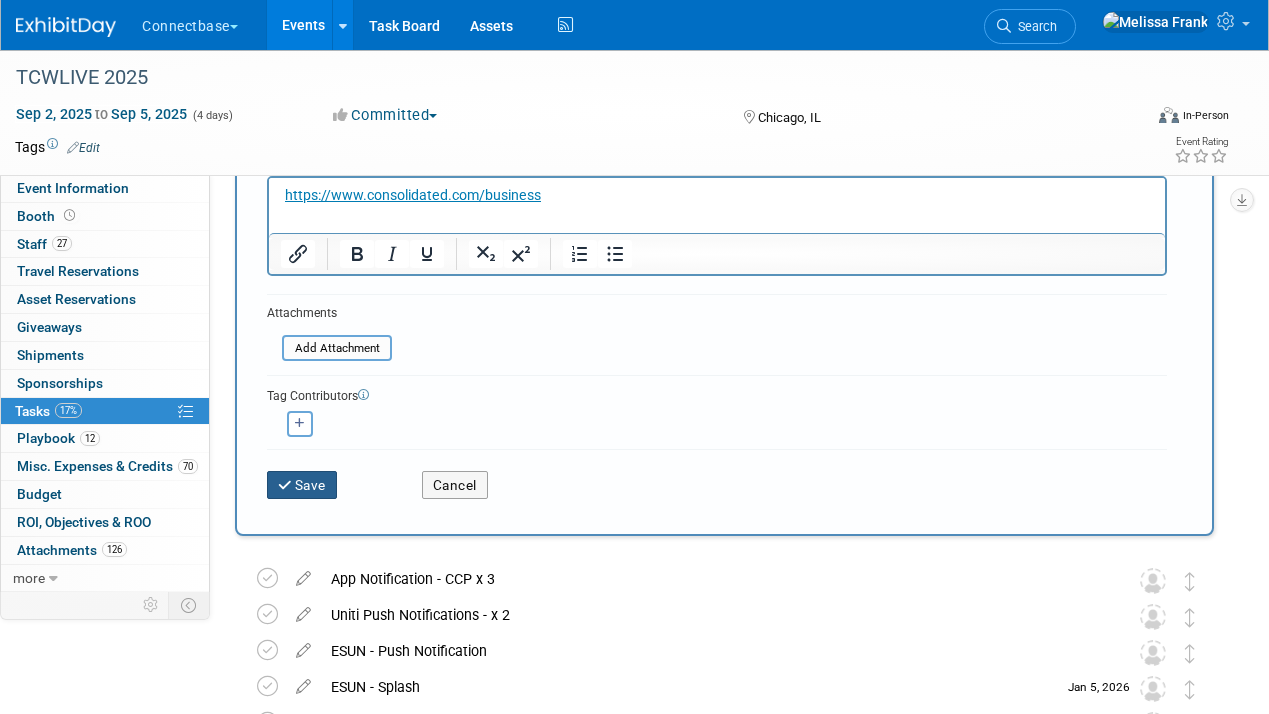 click on "Save" at bounding box center [302, 485] 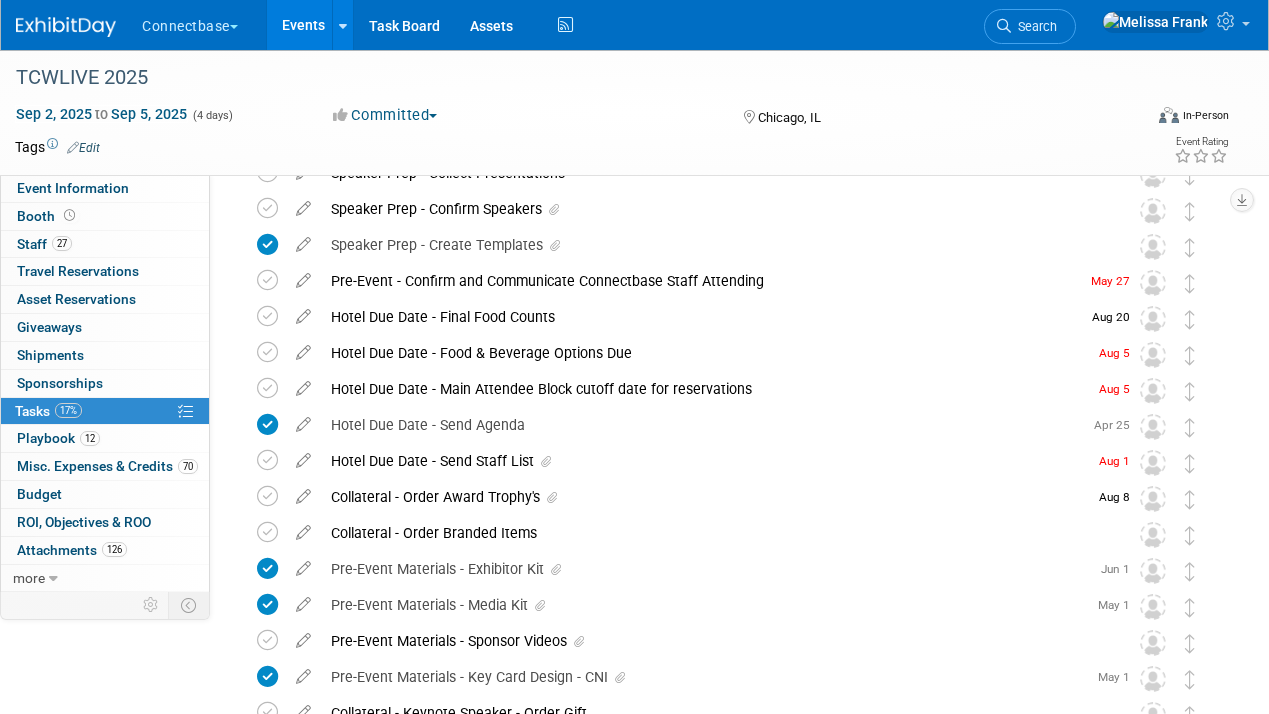 scroll, scrollTop: 968, scrollLeft: 0, axis: vertical 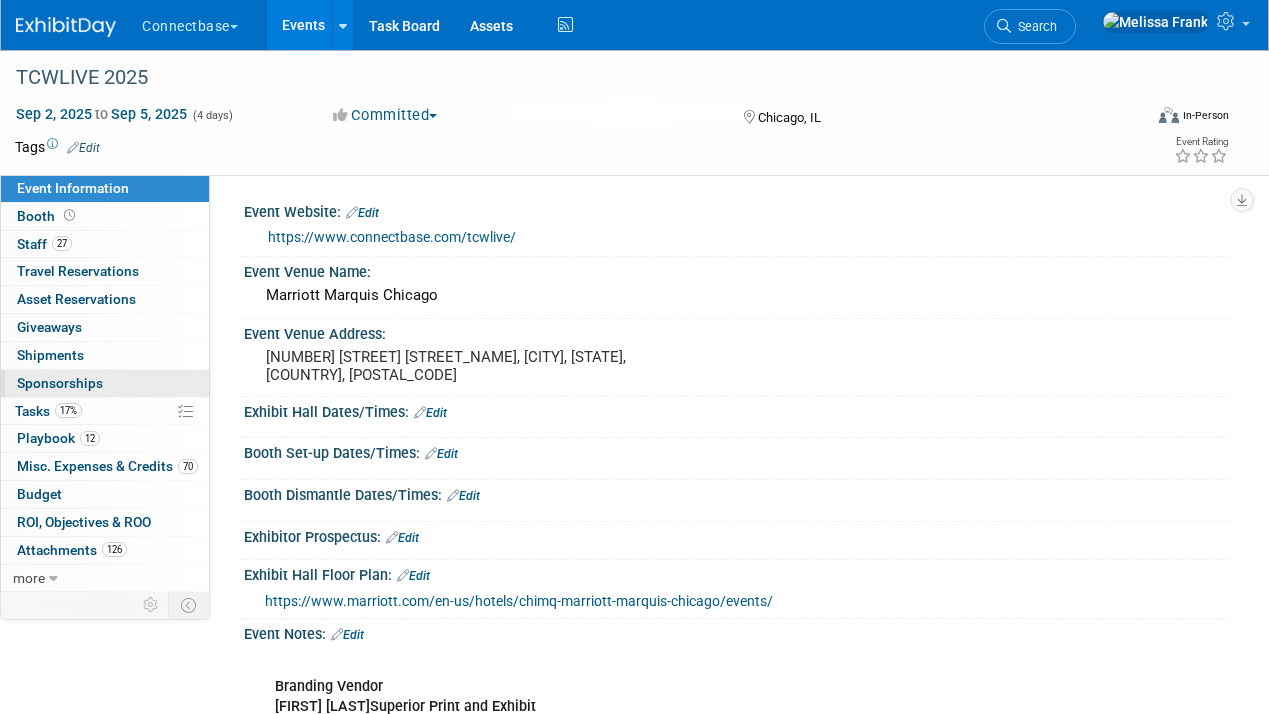 click on "0
Sponsorships 0" at bounding box center (105, 383) 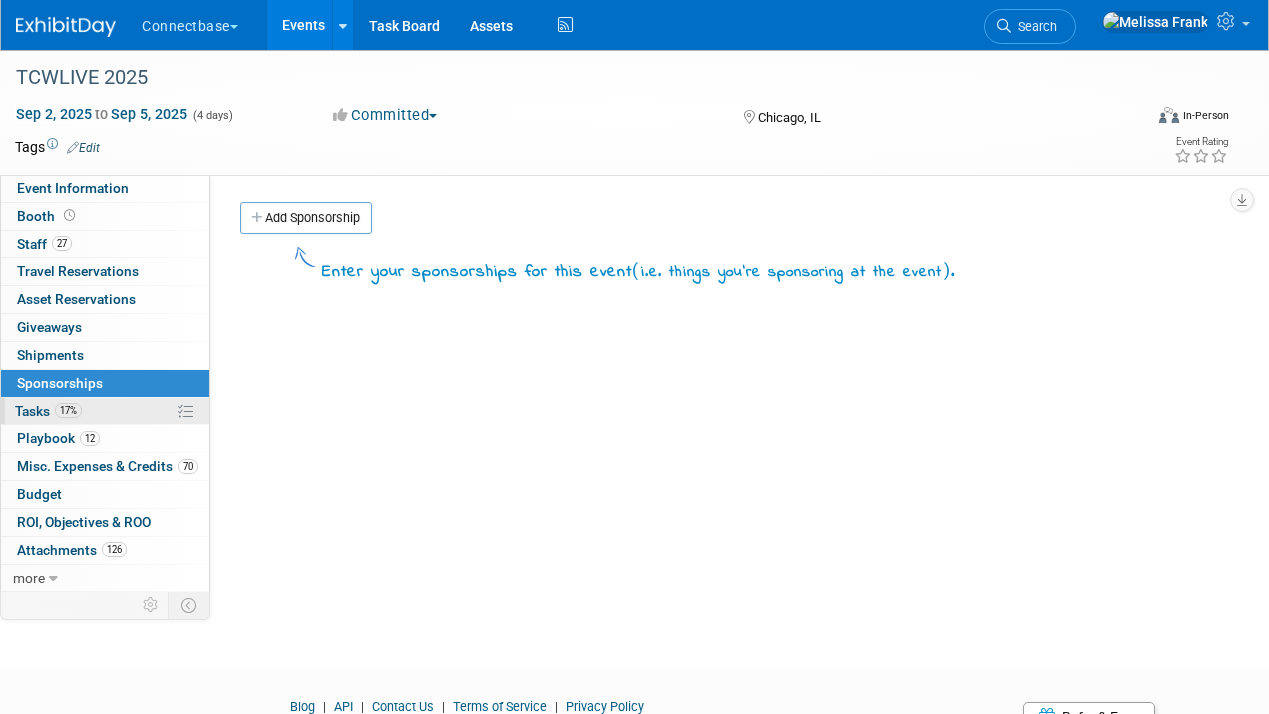 click on "17%" at bounding box center [68, 410] 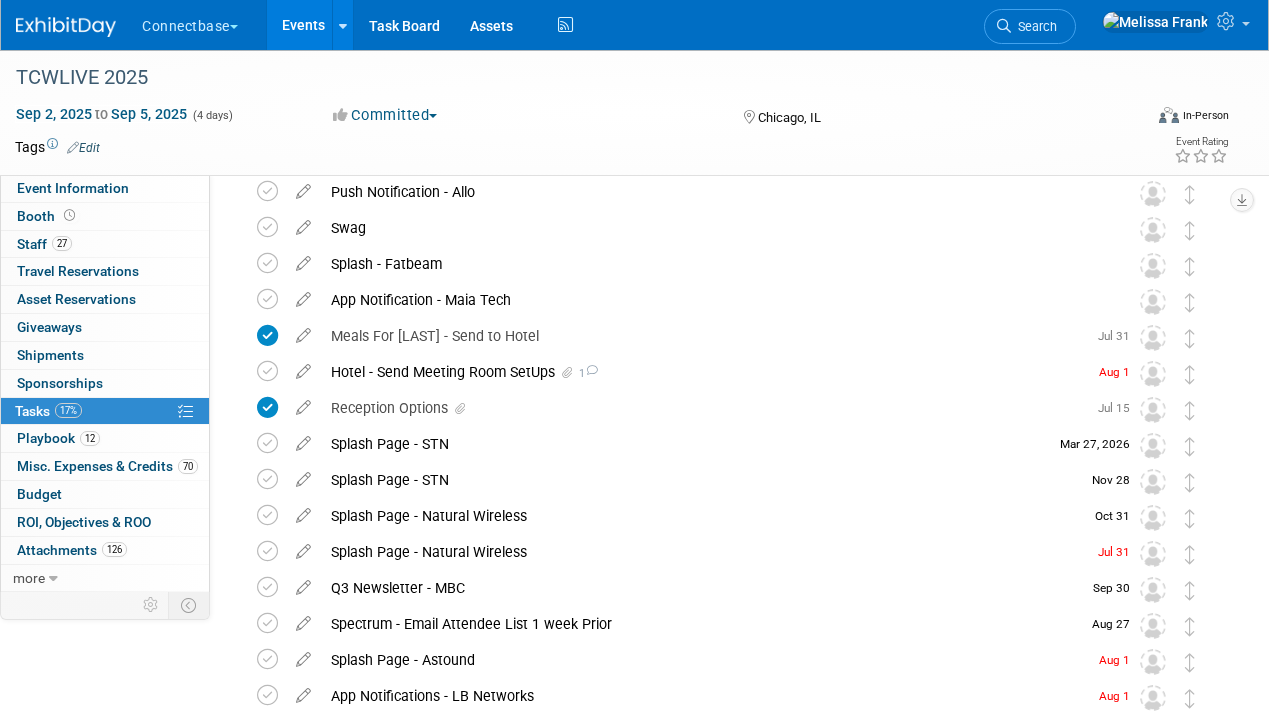 scroll, scrollTop: 304, scrollLeft: 0, axis: vertical 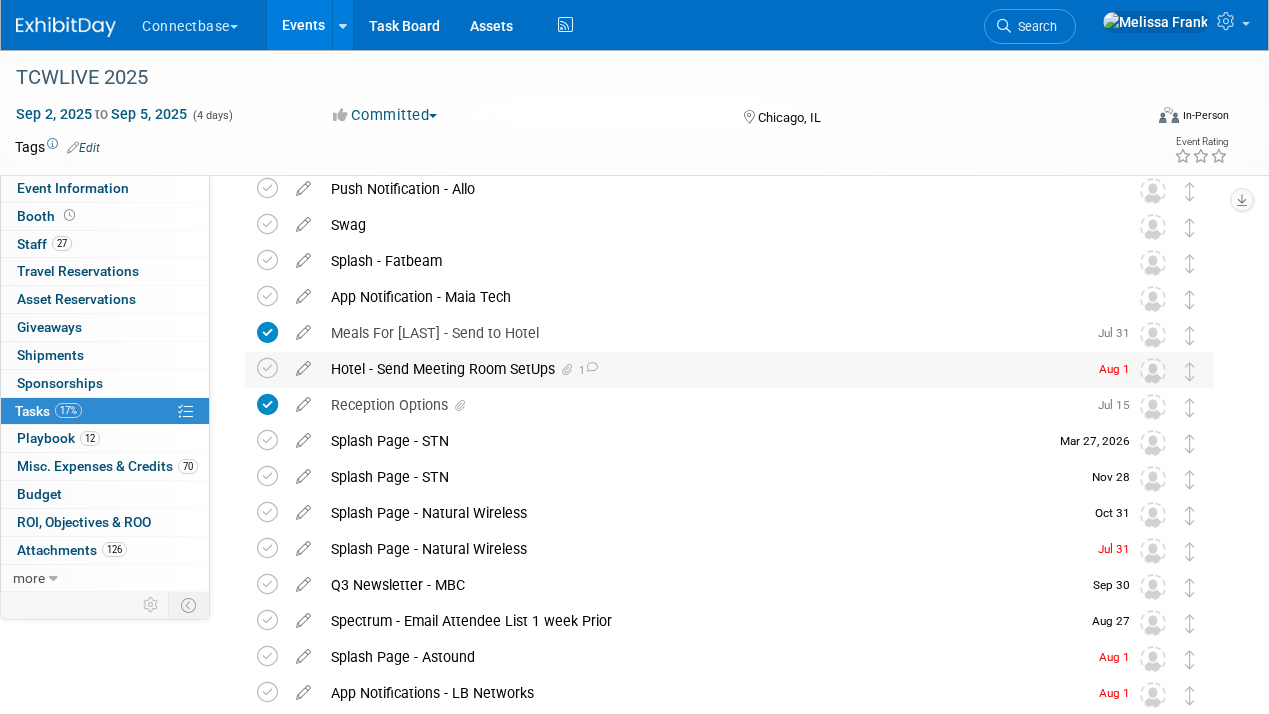 click at bounding box center (567, 370) 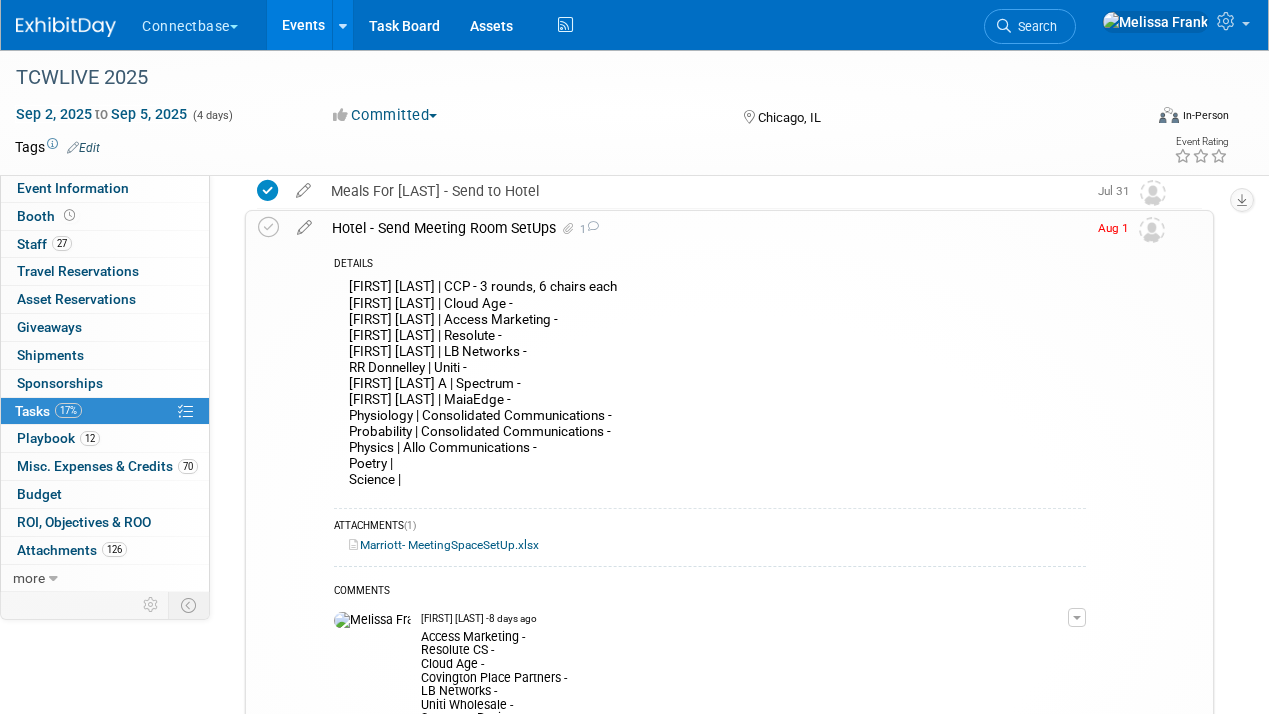 scroll, scrollTop: 319, scrollLeft: 0, axis: vertical 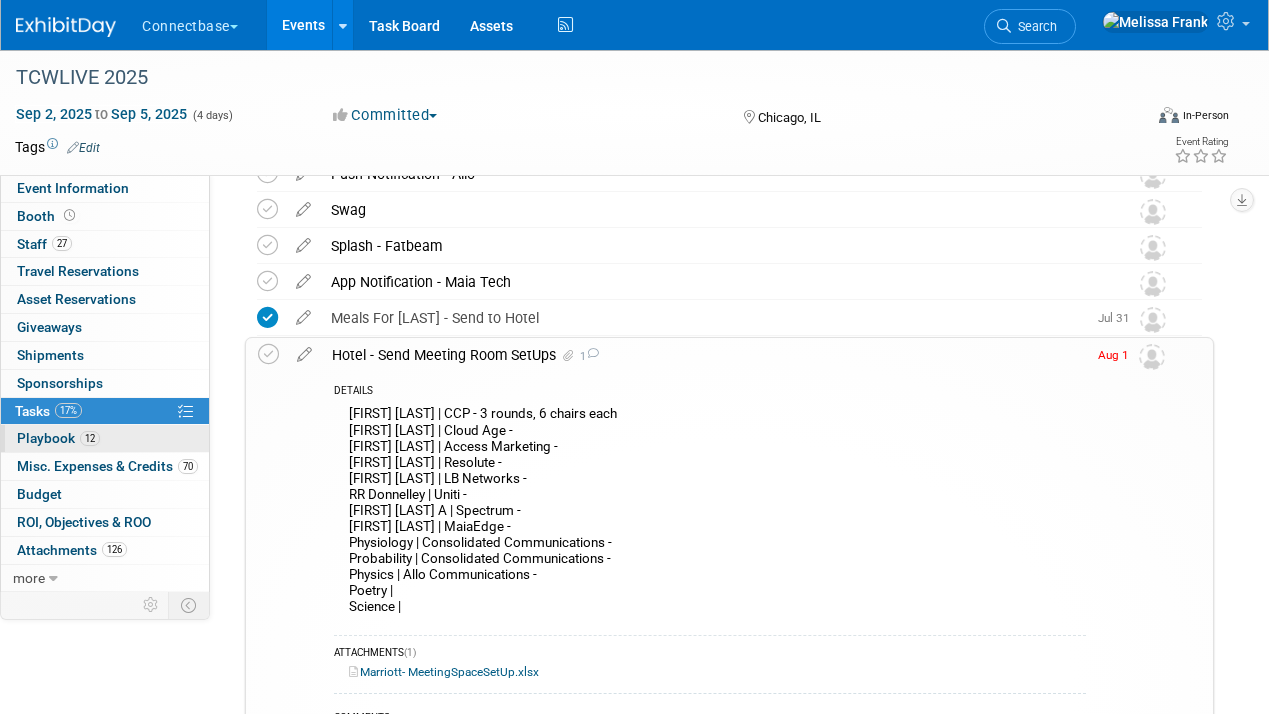 click on "12
Playbook 12" at bounding box center (105, 438) 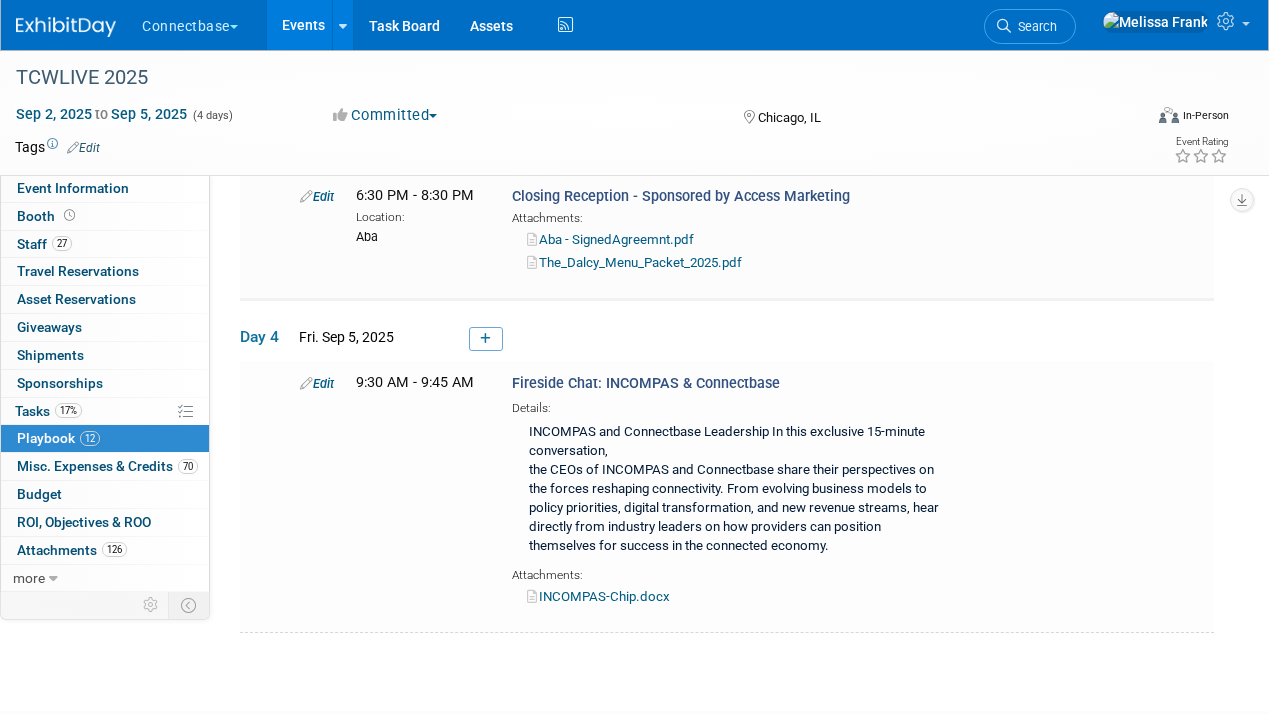 scroll, scrollTop: 4728, scrollLeft: 0, axis: vertical 